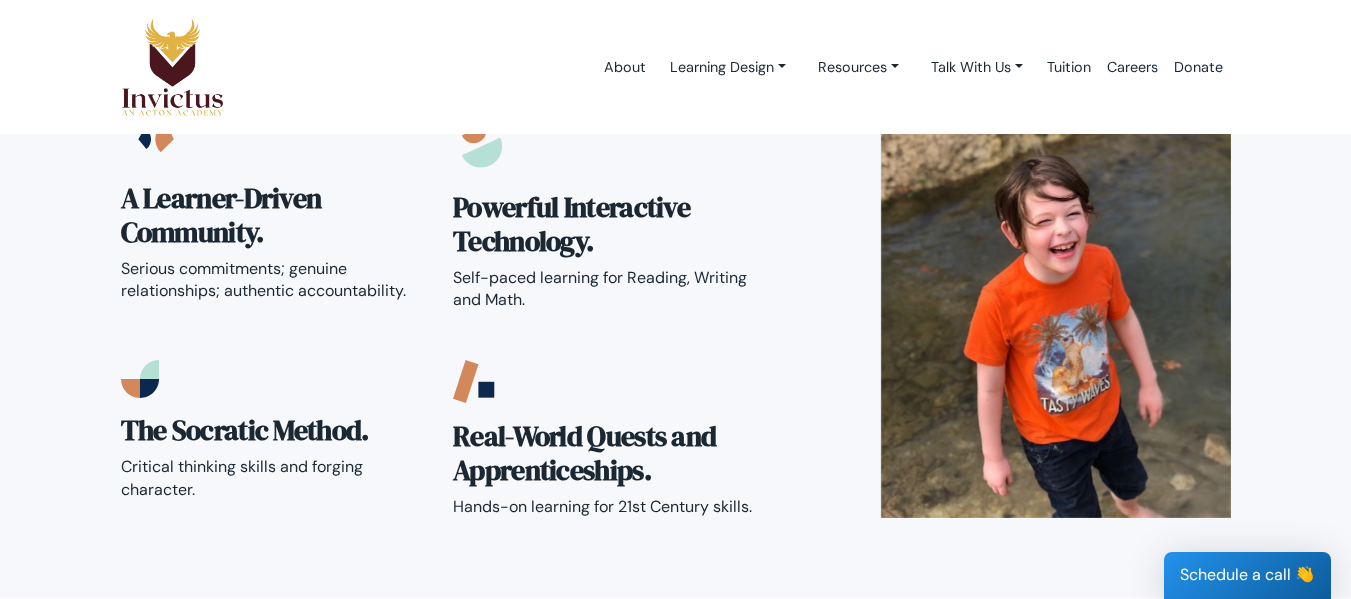 scroll, scrollTop: 3600, scrollLeft: 0, axis: vertical 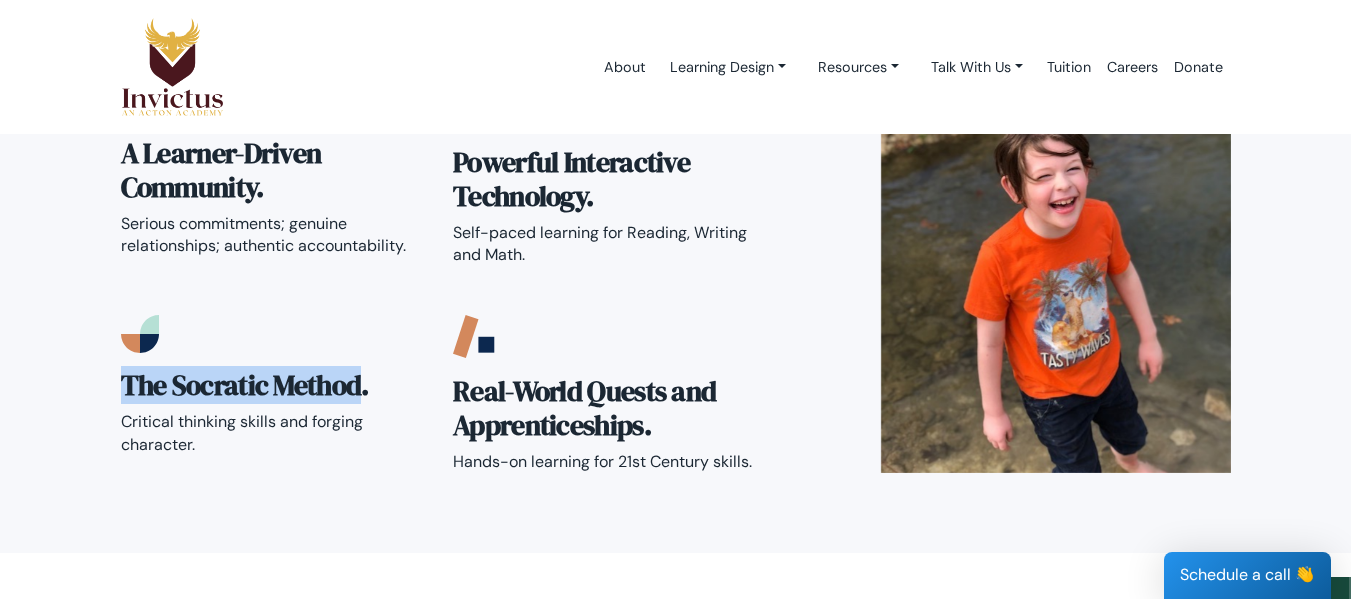 drag, startPoint x: 110, startPoint y: 328, endPoint x: 362, endPoint y: 331, distance: 252.01785 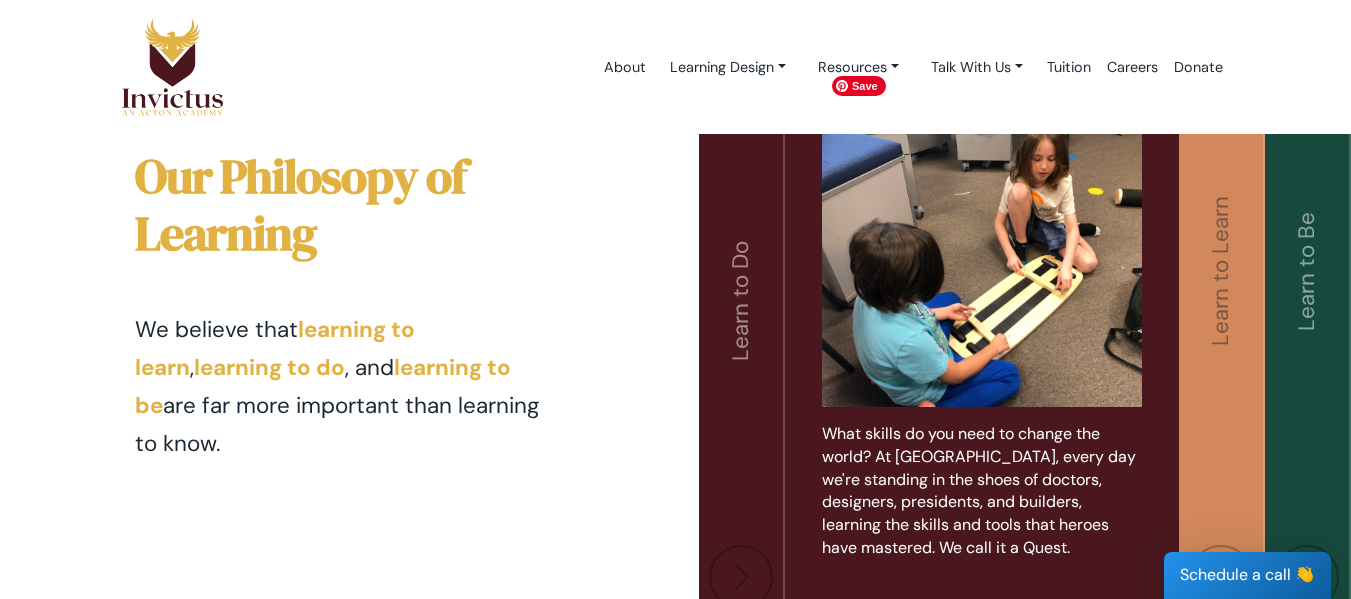 scroll, scrollTop: 4200, scrollLeft: 0, axis: vertical 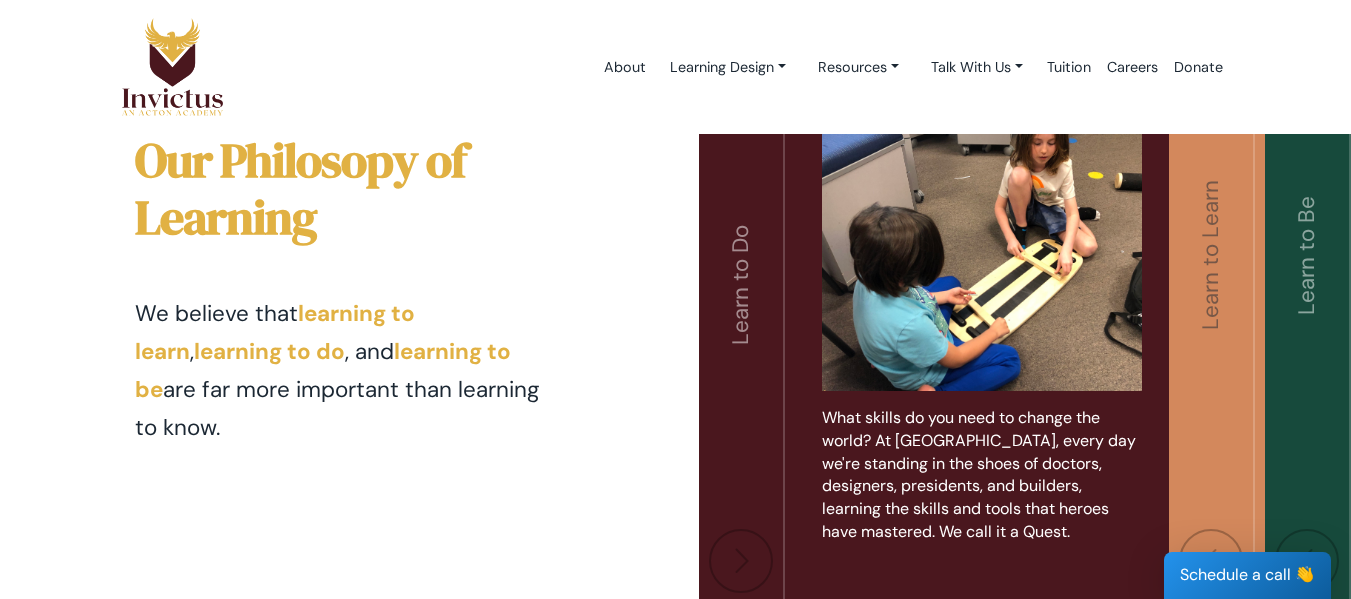 click at bounding box center [1211, 561] 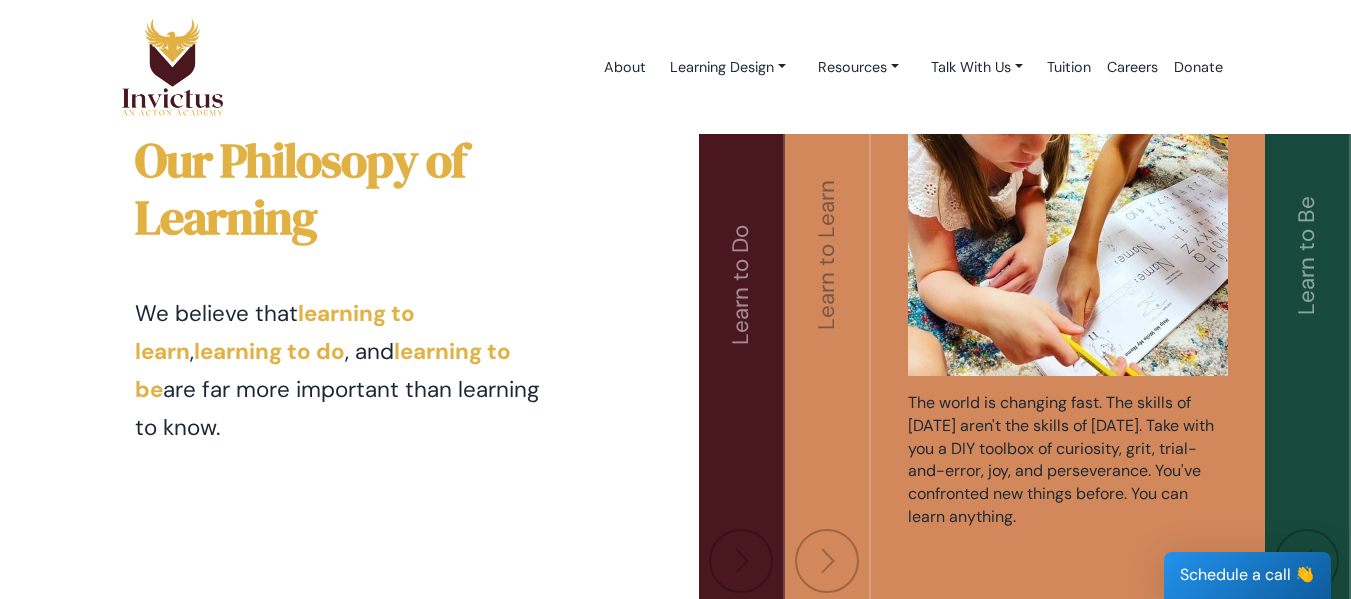click at bounding box center (741, 561) 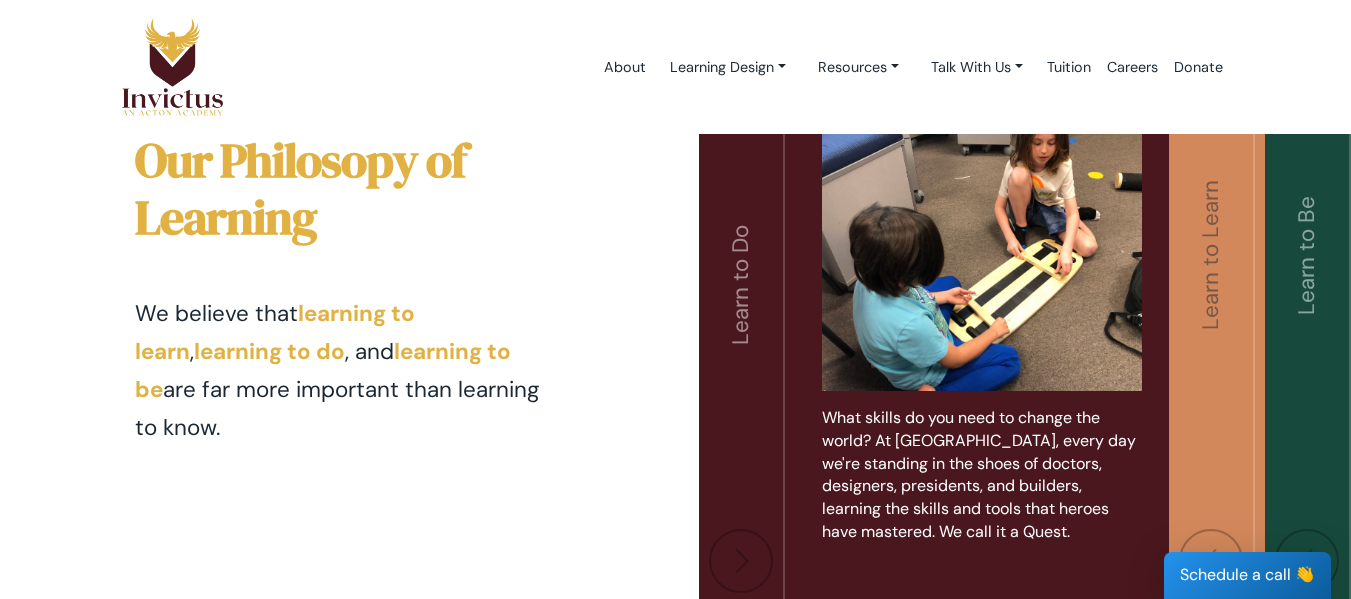 click at bounding box center [1211, 561] 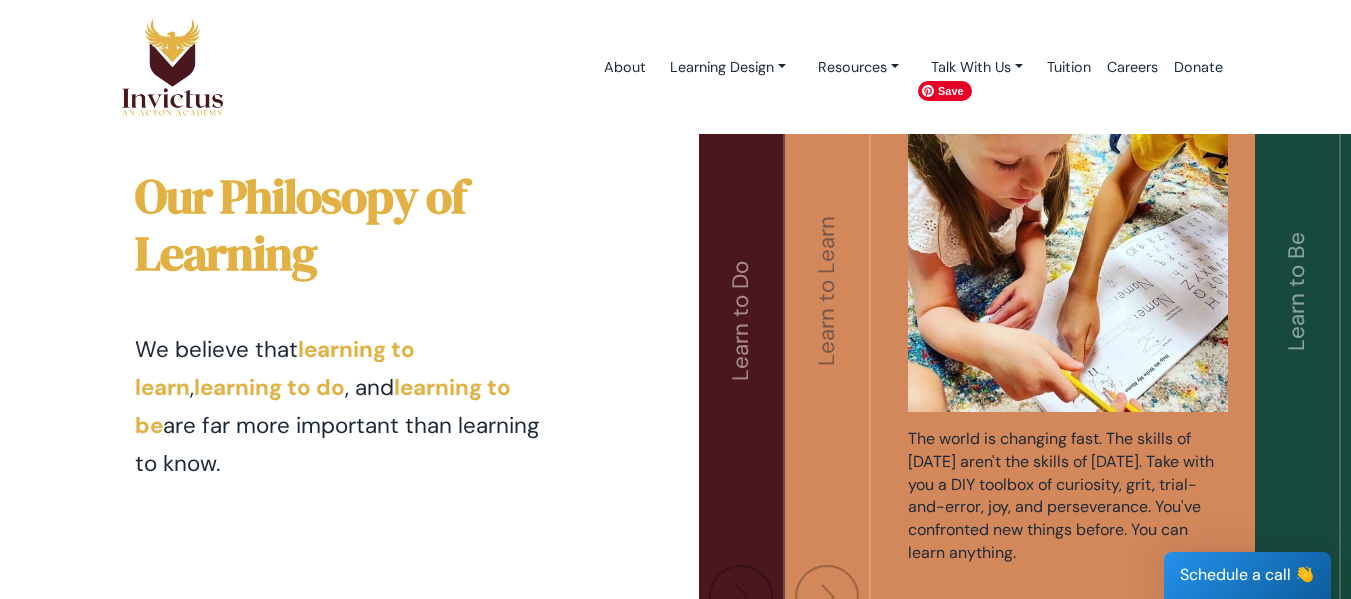 scroll, scrollTop: 4200, scrollLeft: 0, axis: vertical 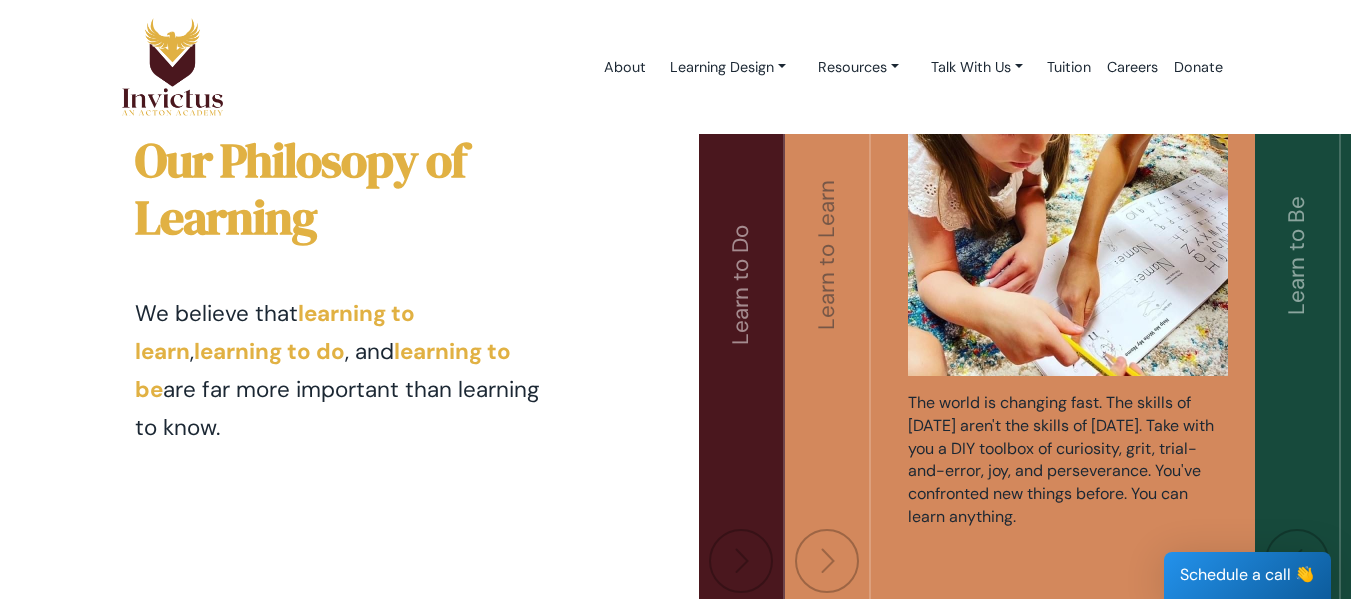 click at bounding box center [1297, 561] 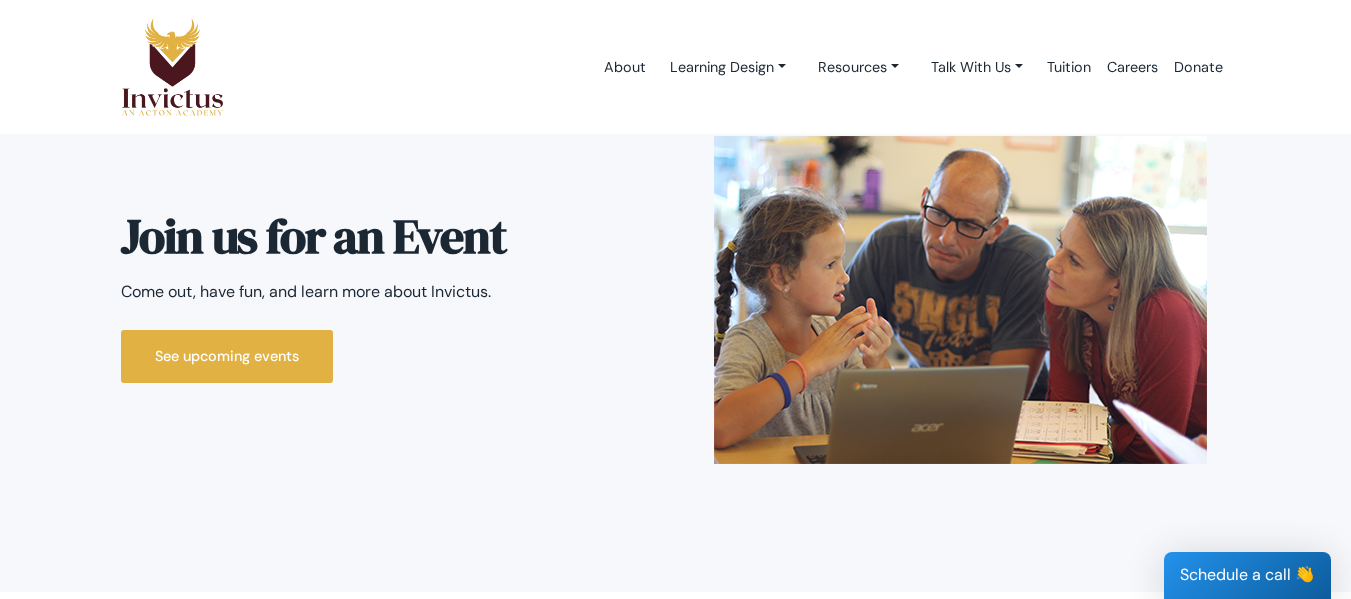 scroll, scrollTop: 4800, scrollLeft: 0, axis: vertical 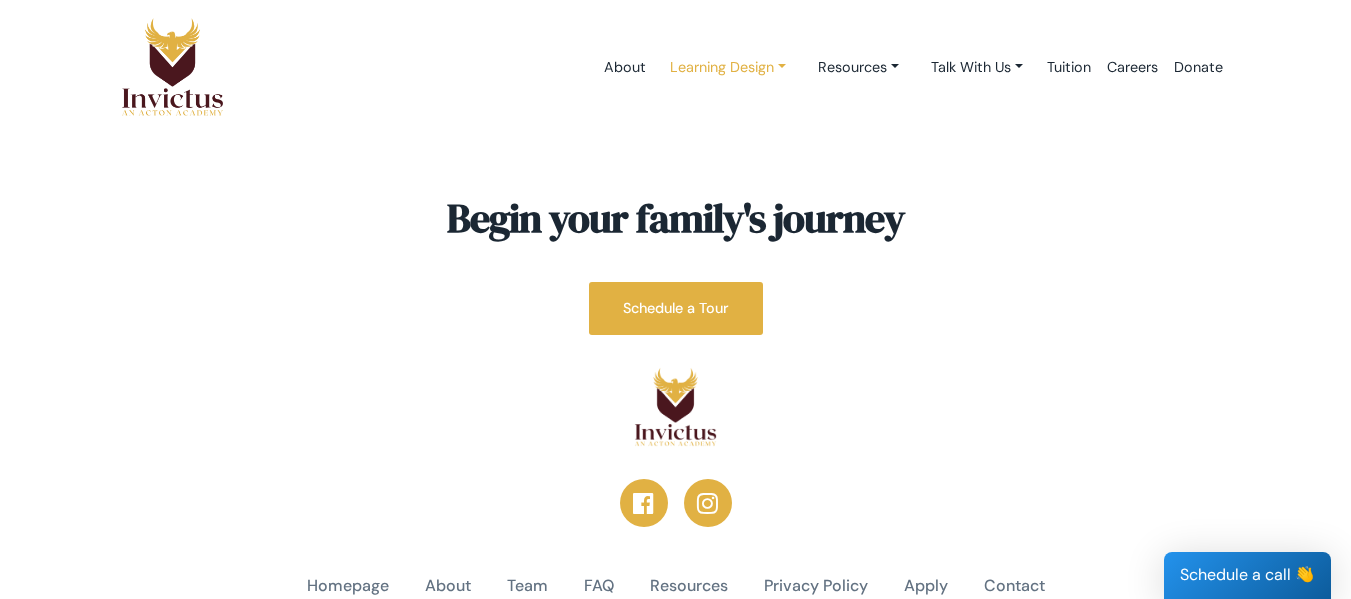 click on "Learning Design" at bounding box center (728, 67) 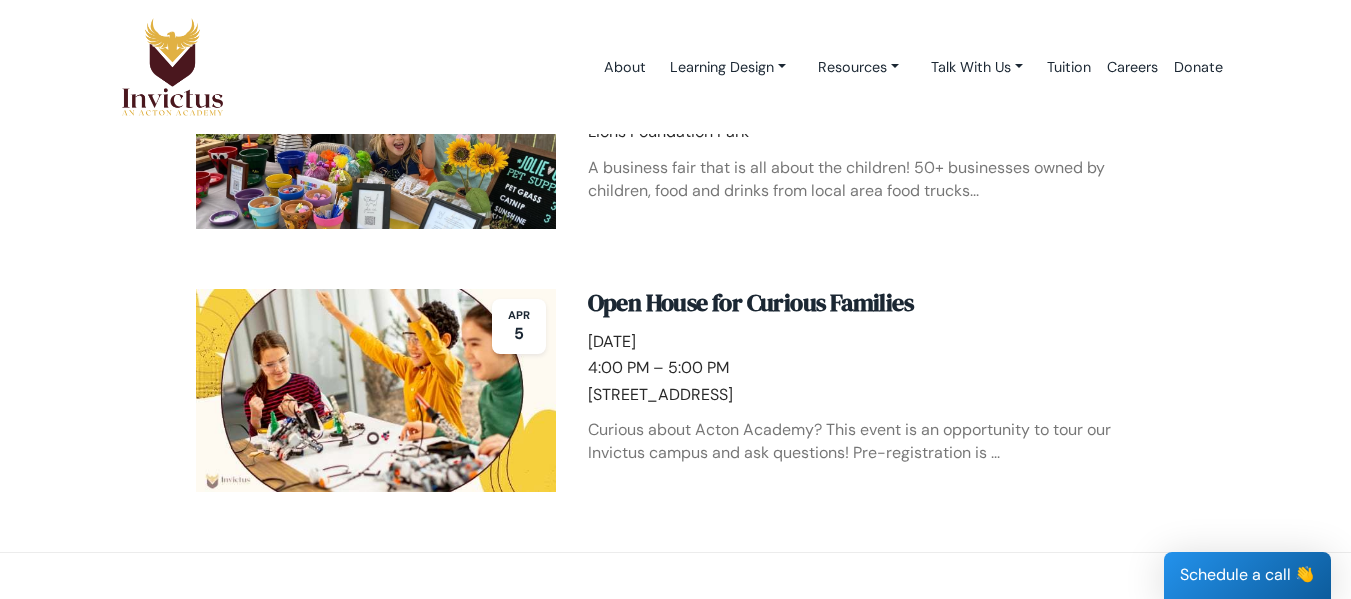 scroll, scrollTop: 400, scrollLeft: 0, axis: vertical 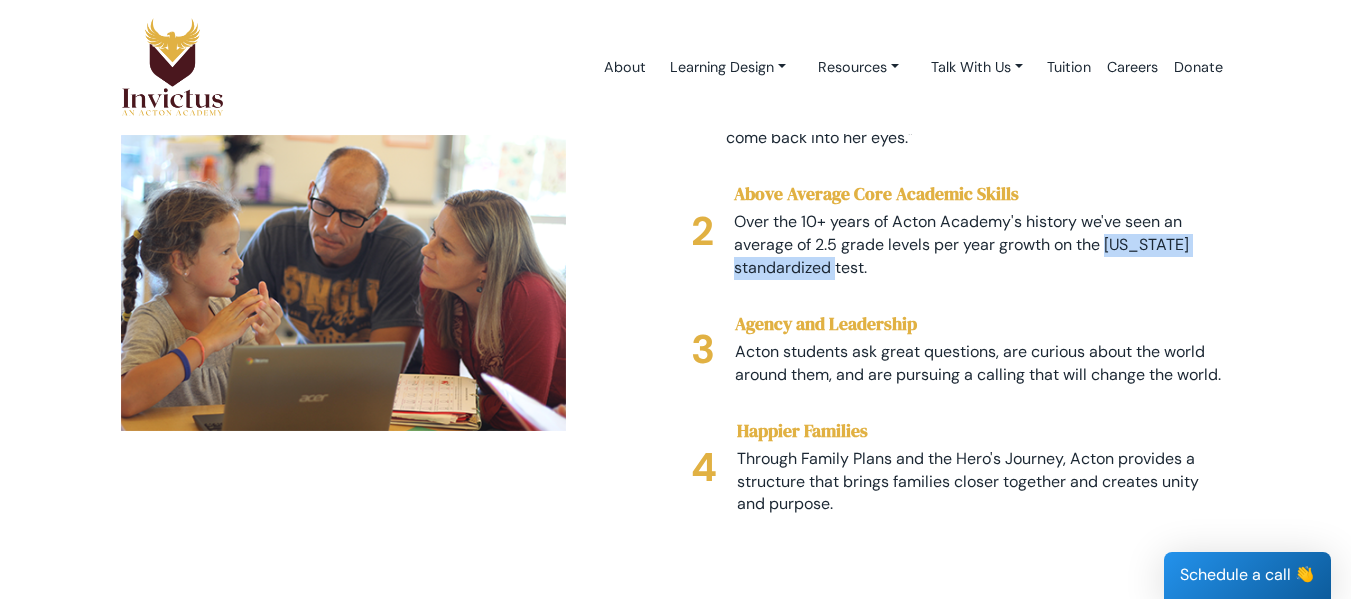 drag, startPoint x: 1104, startPoint y: 244, endPoint x: 1147, endPoint y: 263, distance: 47.010635 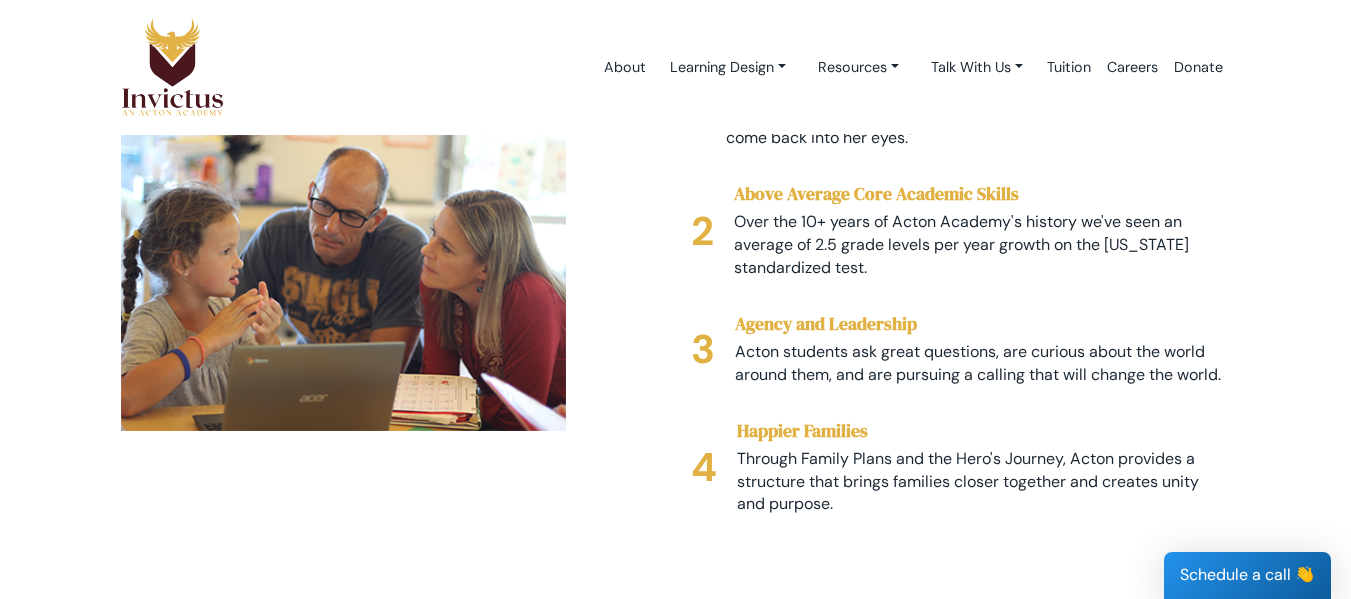 click on "Above Average Core Academic Skills  Over the 10+ years of Acton Academy's
history we've seen an average of 2.5 grade levels per year growth on the IOWA standardized test." at bounding box center [977, 231] 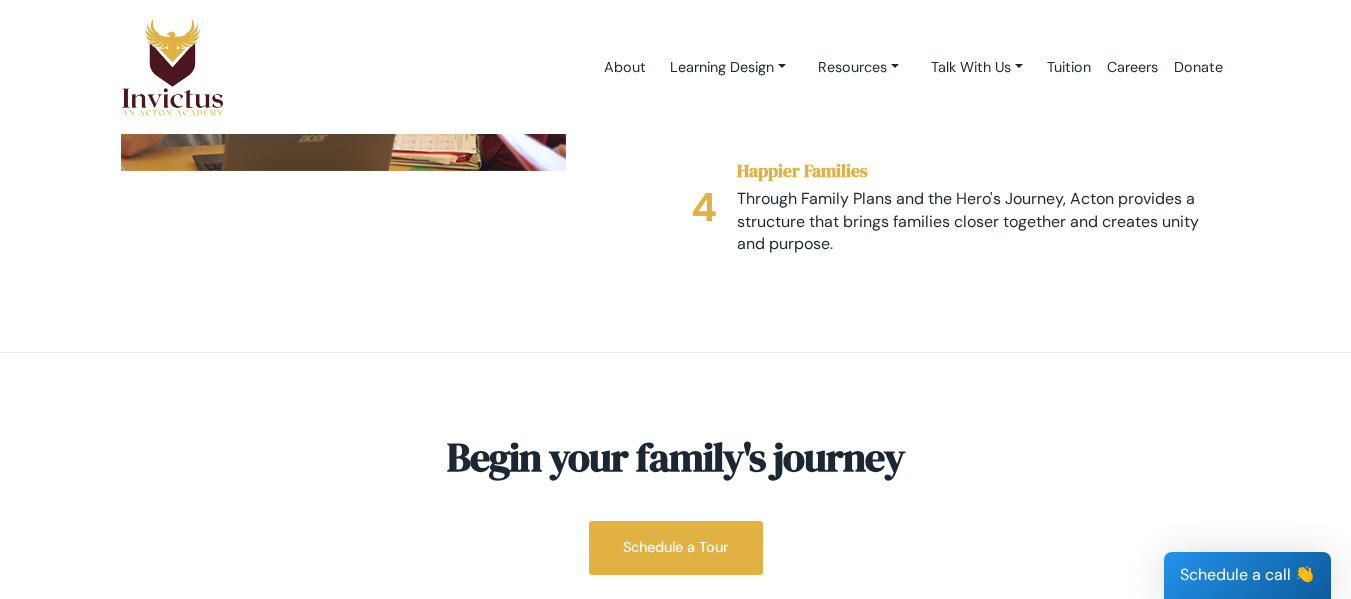 scroll, scrollTop: 3452, scrollLeft: 0, axis: vertical 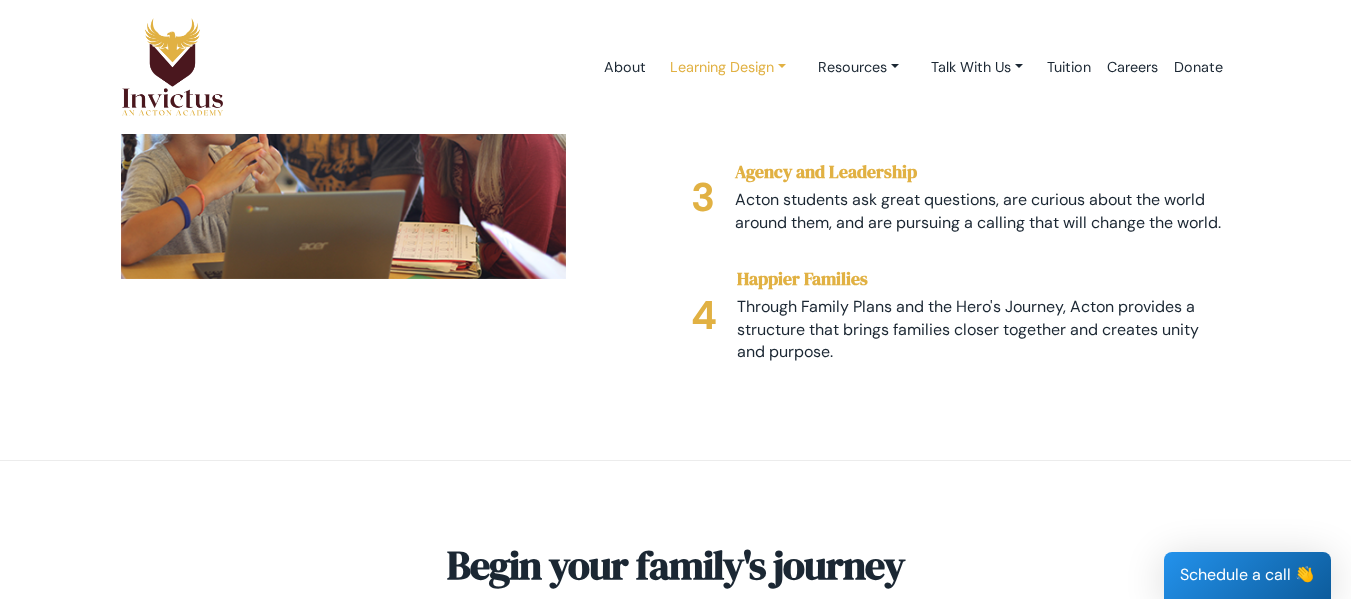 click on "Learning Design" at bounding box center [728, 67] 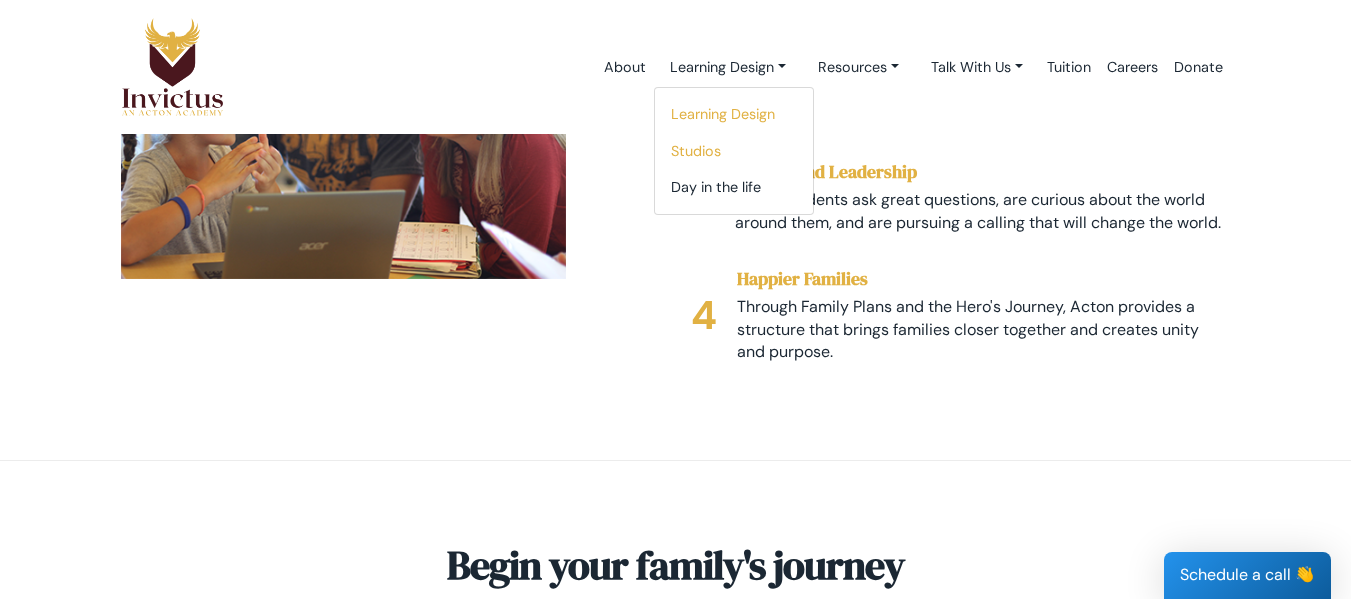 click on "Studios" at bounding box center [734, 151] 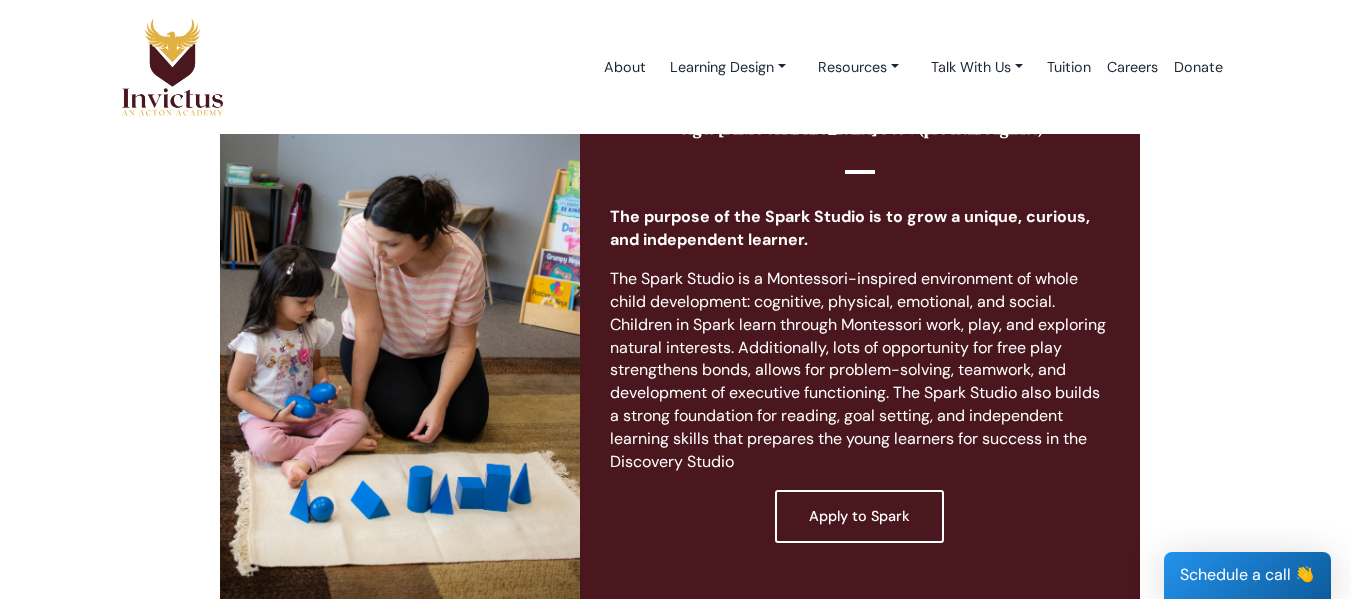scroll, scrollTop: 434, scrollLeft: 0, axis: vertical 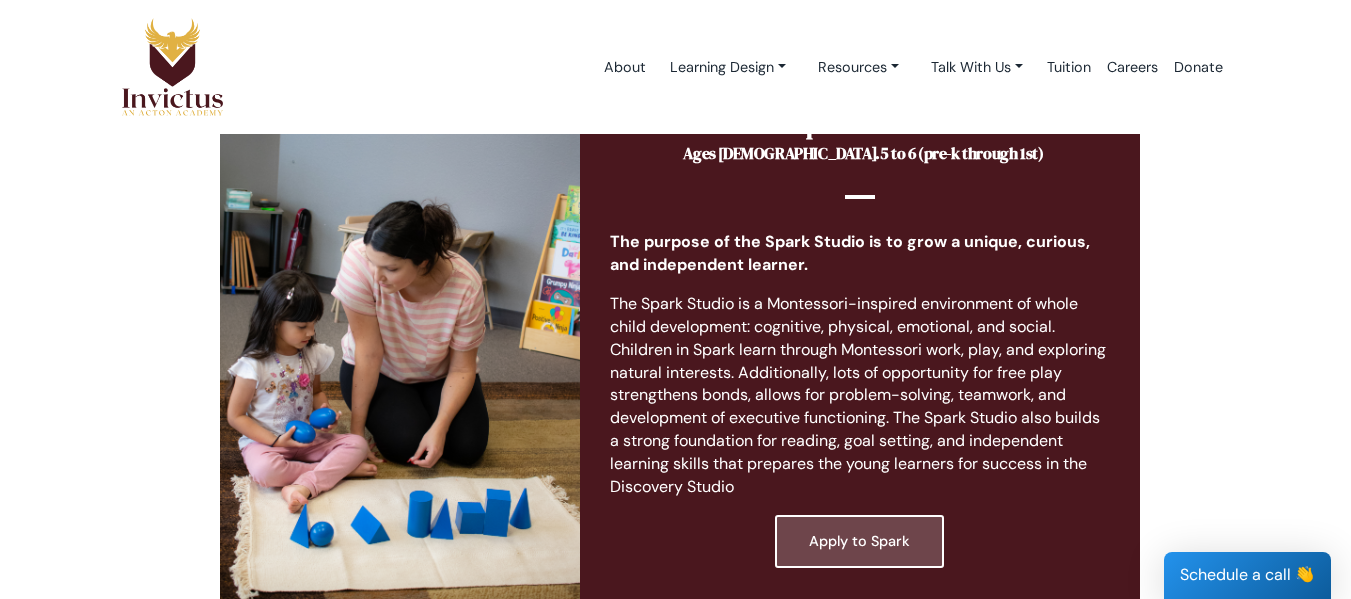 click on "Apply to Spark" at bounding box center [859, 541] 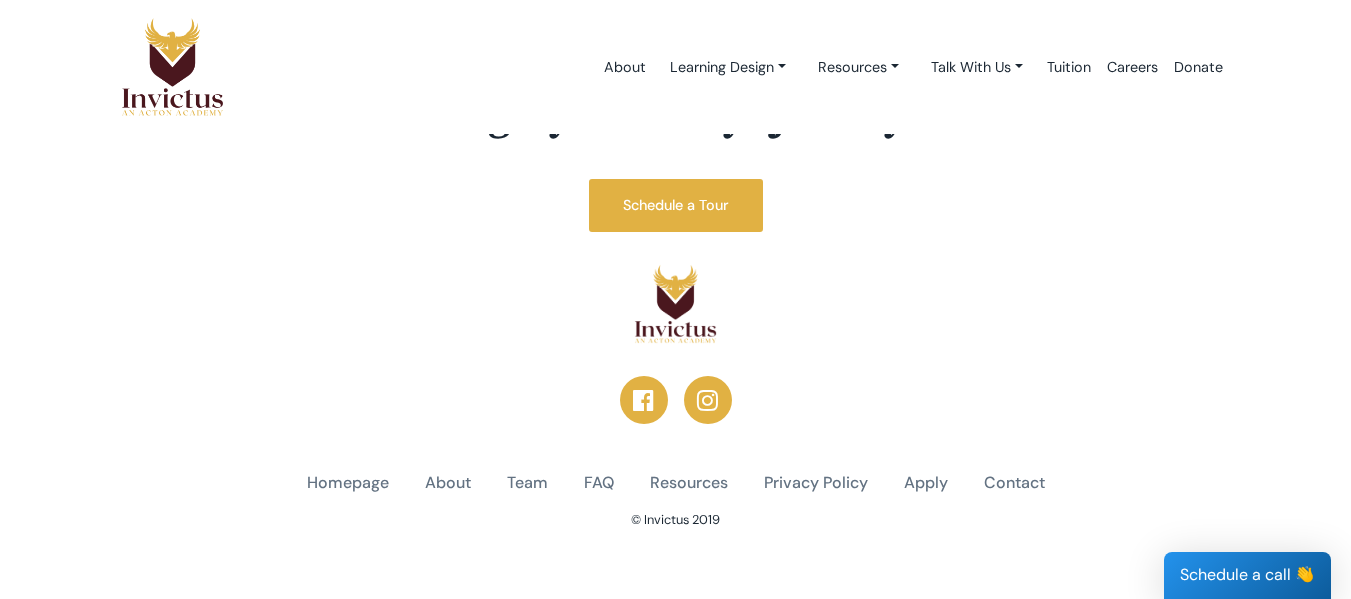scroll, scrollTop: 2536, scrollLeft: 0, axis: vertical 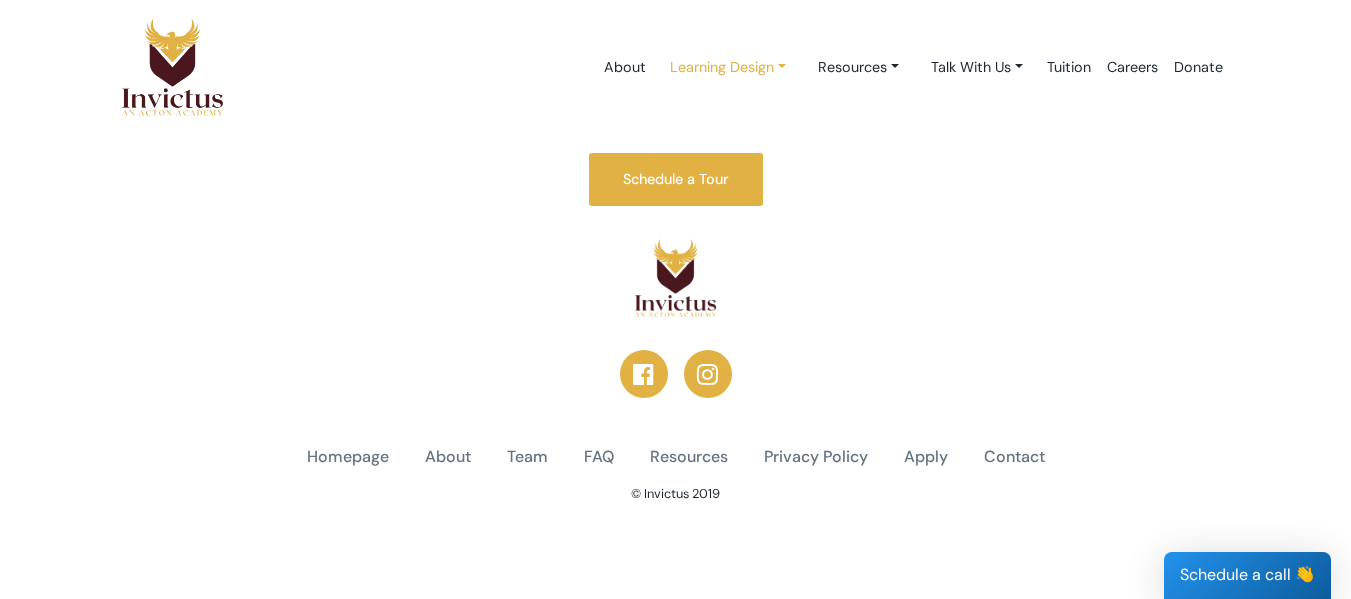 click on "Learning Design" at bounding box center (728, 67) 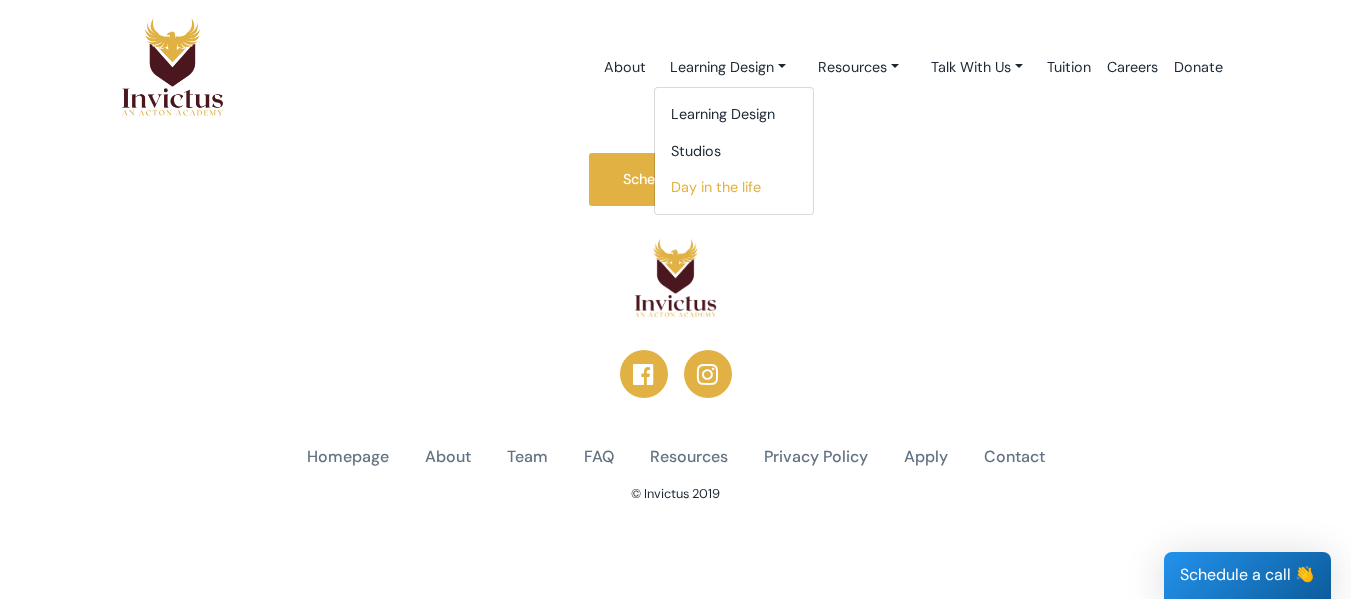click on "Day in the life" at bounding box center (734, 187) 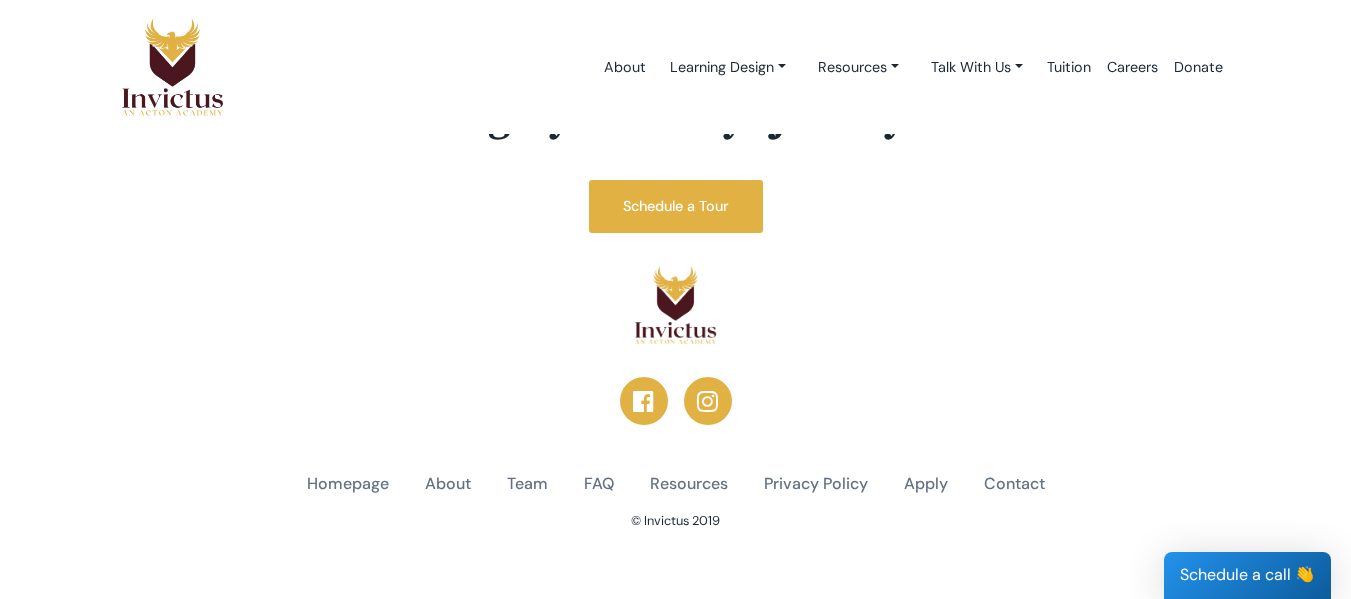 scroll, scrollTop: 2719, scrollLeft: 0, axis: vertical 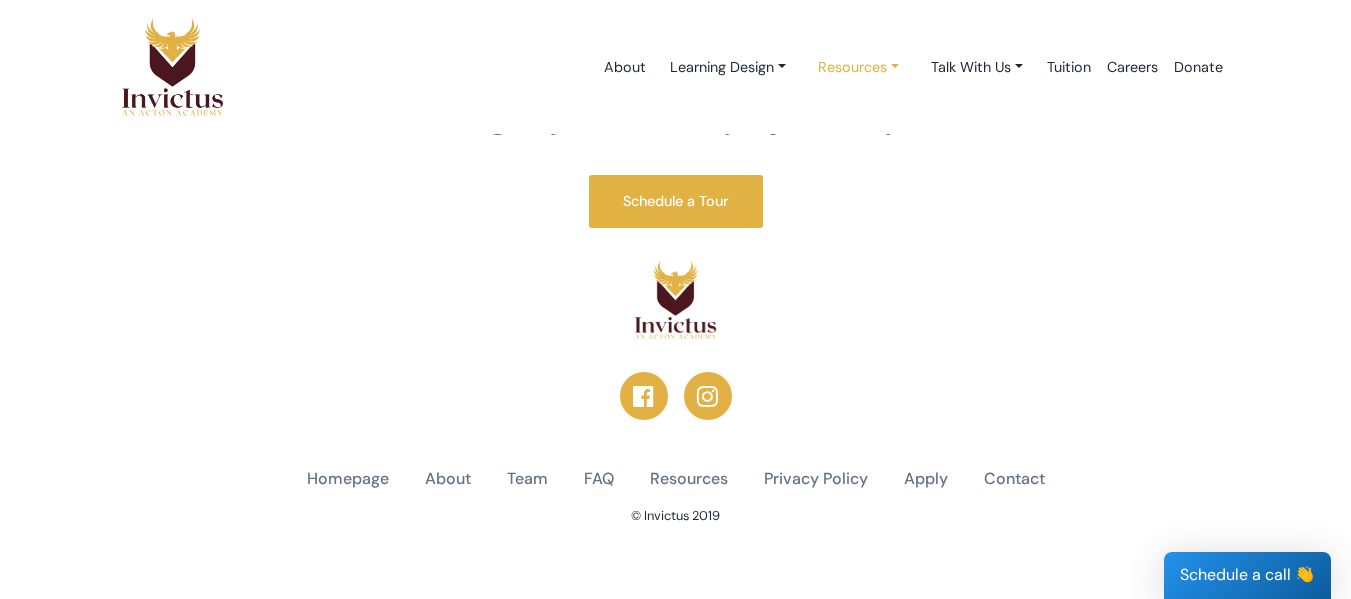 click on "Resources" at bounding box center (728, 67) 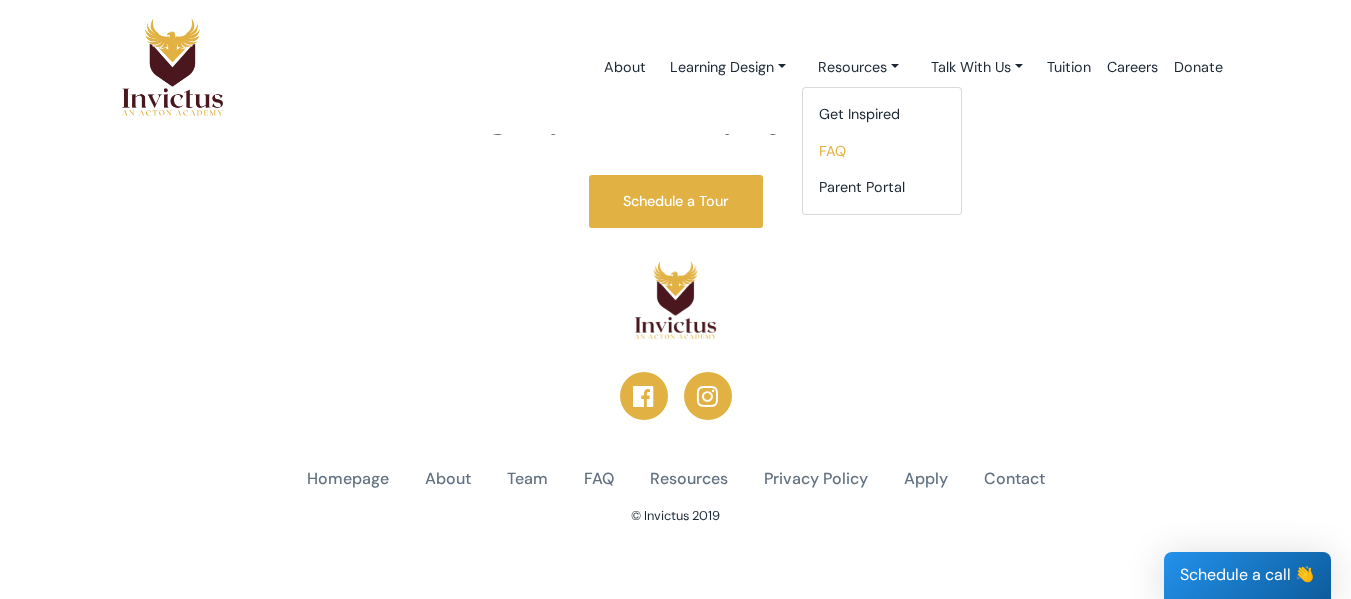 click on "FAQ" at bounding box center [882, 151] 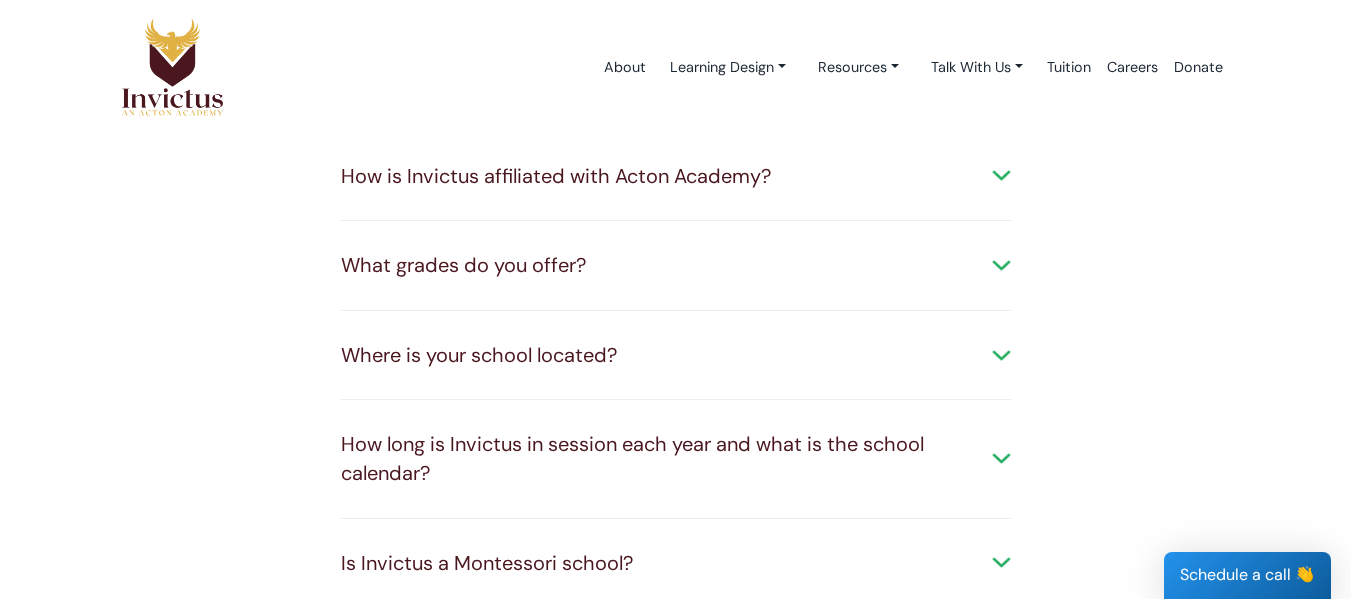 scroll, scrollTop: 200, scrollLeft: 0, axis: vertical 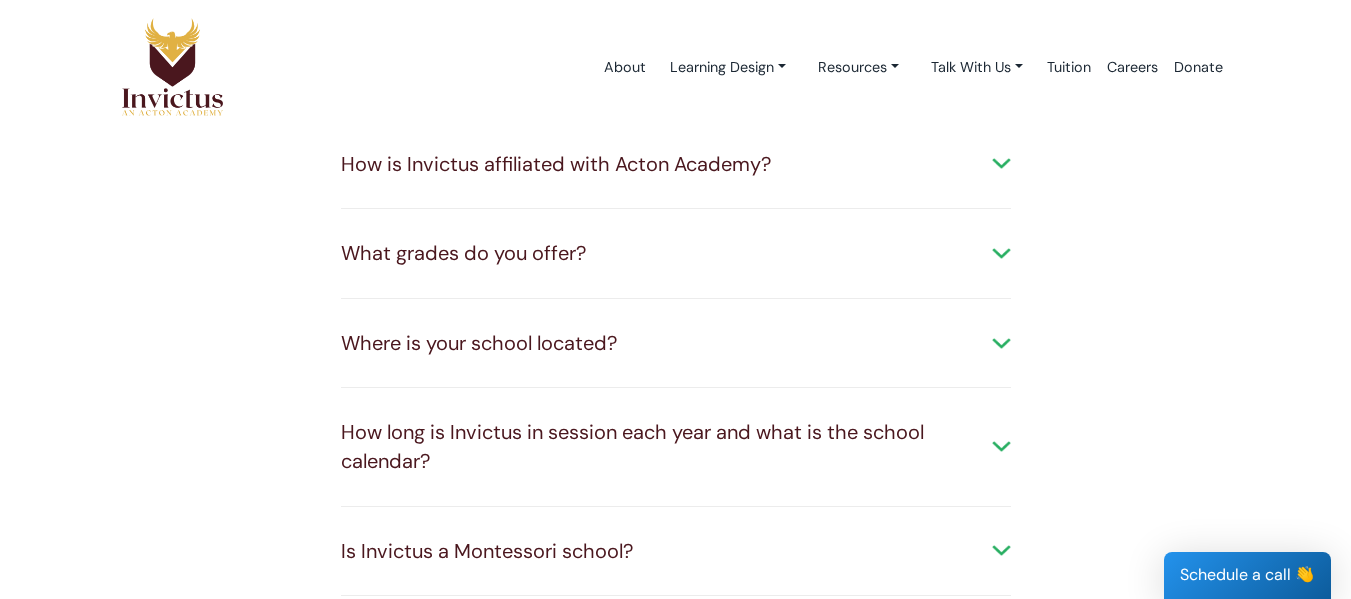 click on "How is Invictus affiliated with Acton Academy?
Invictus is part of the network of over 200 Acton Academies around the world. We follow the
Learning Design (curriculum) and learning model that our owners helped create at the original [GEOGRAPHIC_DATA]
campus." at bounding box center (676, 165) 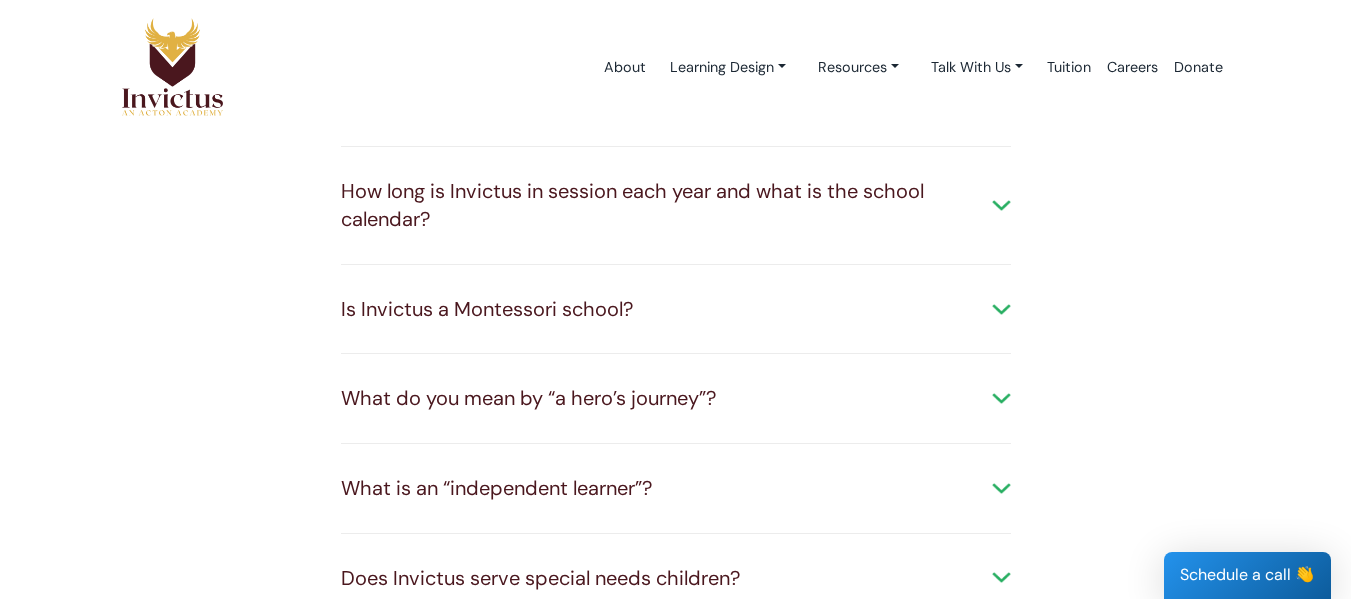 scroll, scrollTop: 500, scrollLeft: 0, axis: vertical 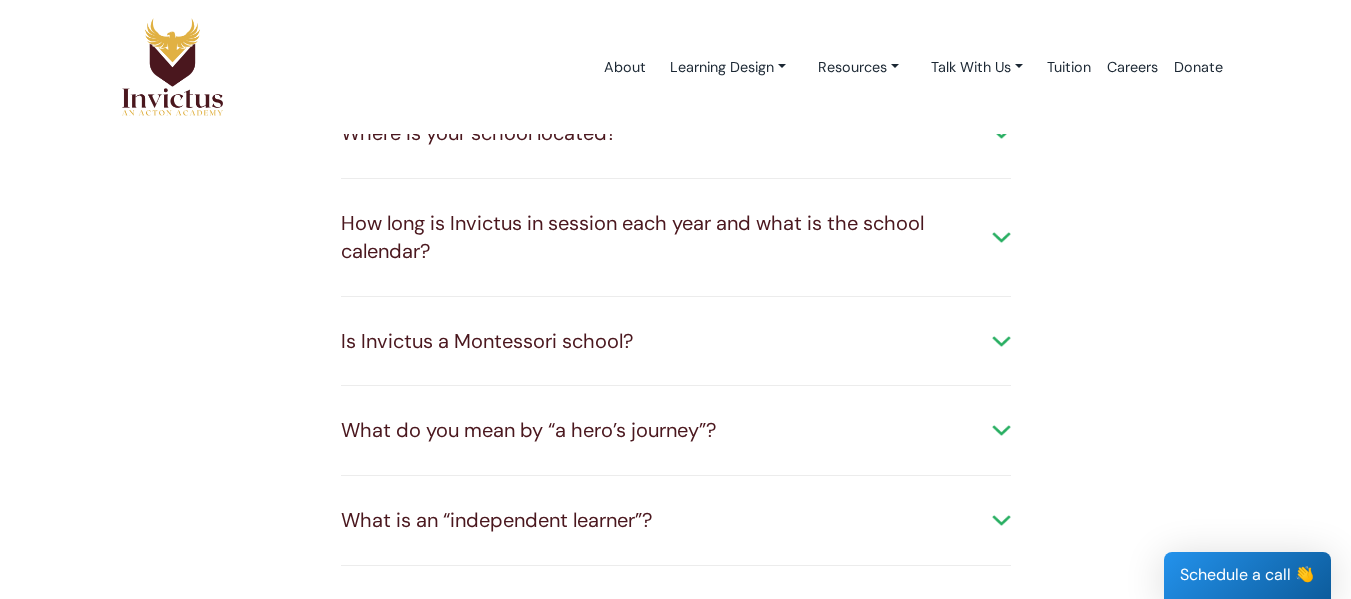 click on "How long is Invictus in session each year and what is the school calendar?" at bounding box center (676, 237) 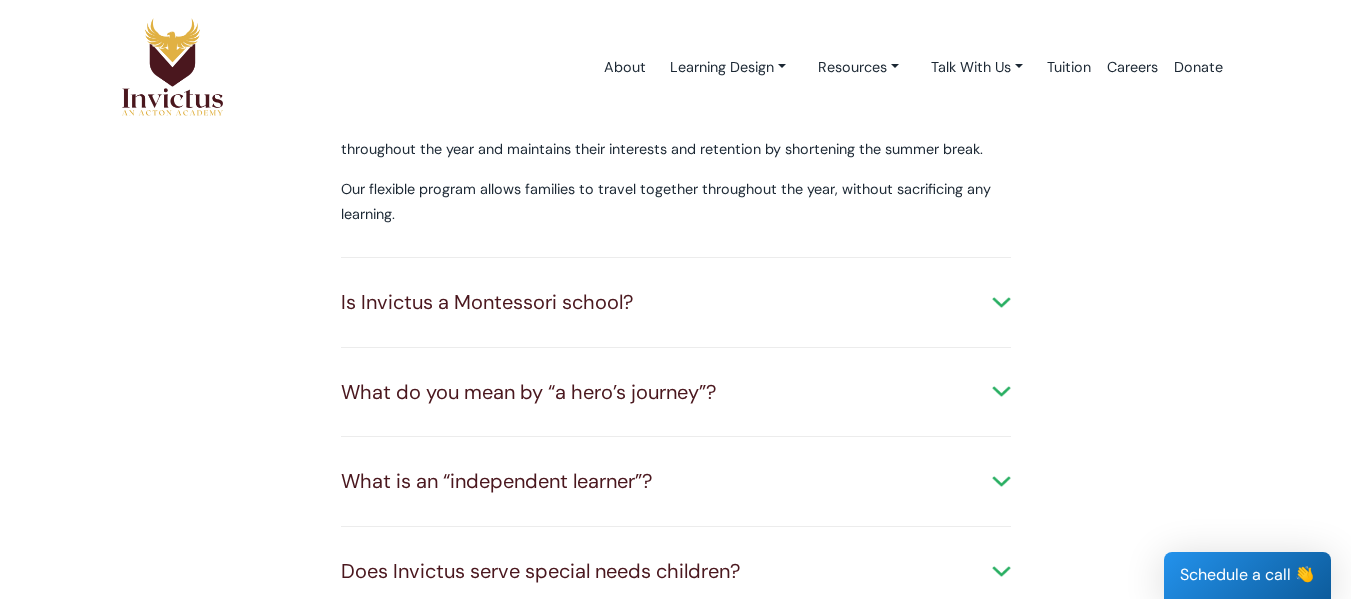 scroll, scrollTop: 700, scrollLeft: 0, axis: vertical 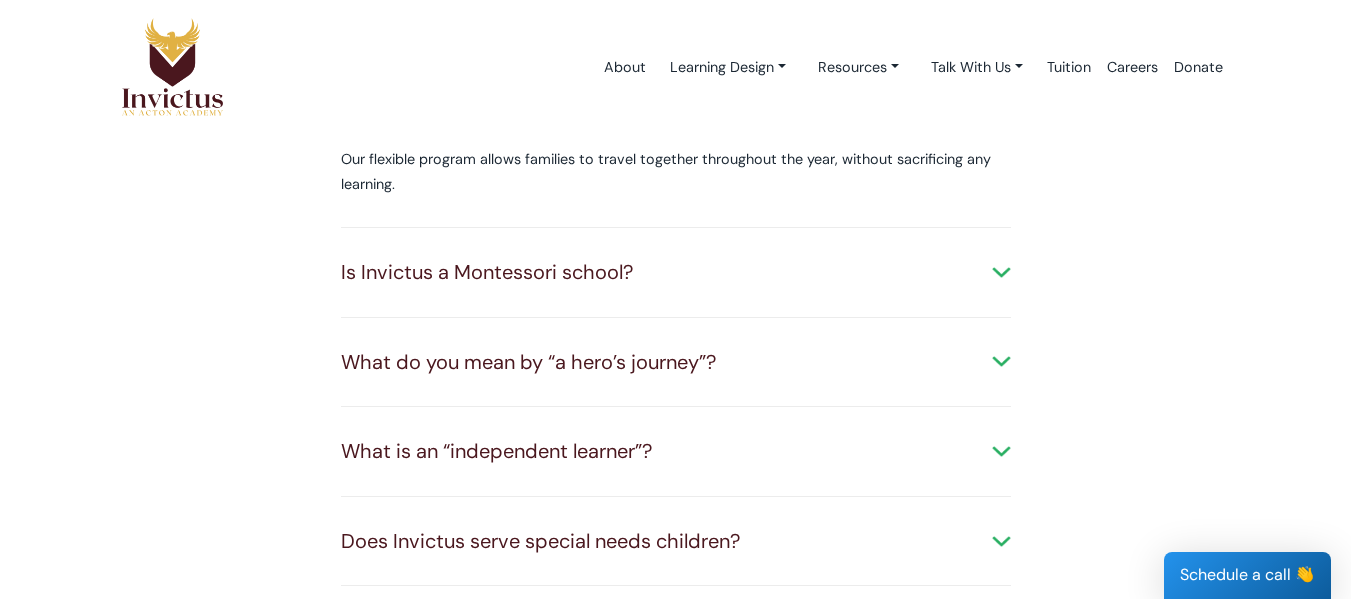 click on "Is Invictus a Montessori school?" at bounding box center [676, 272] 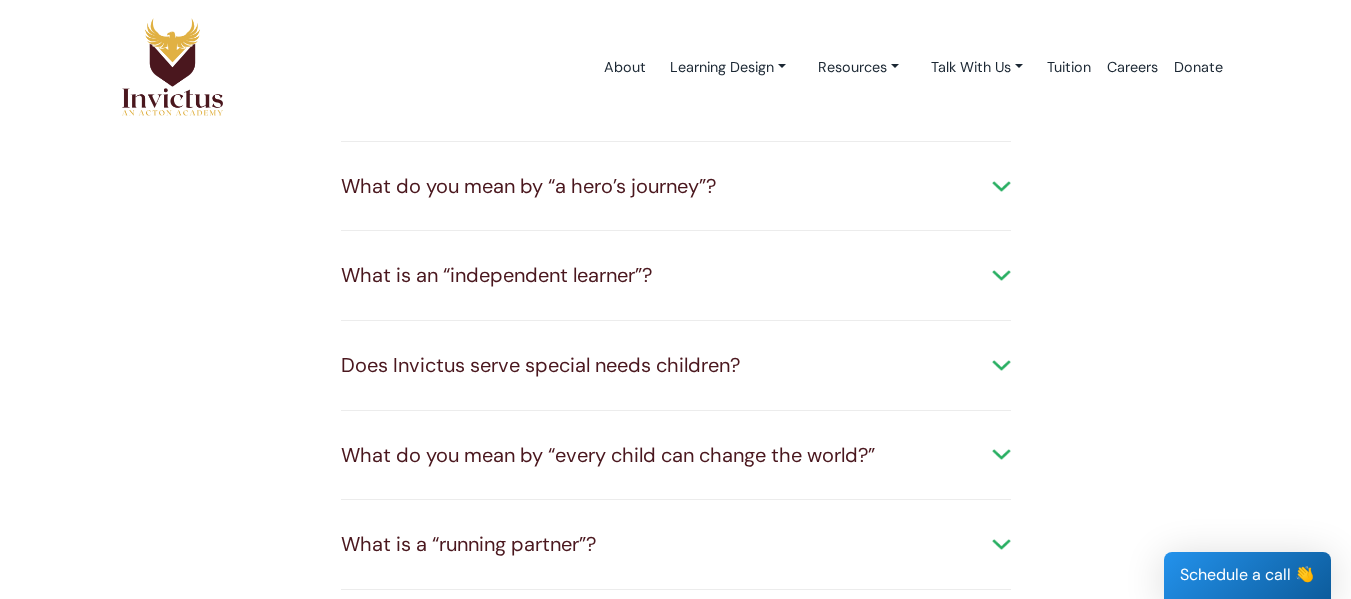 scroll, scrollTop: 1000, scrollLeft: 0, axis: vertical 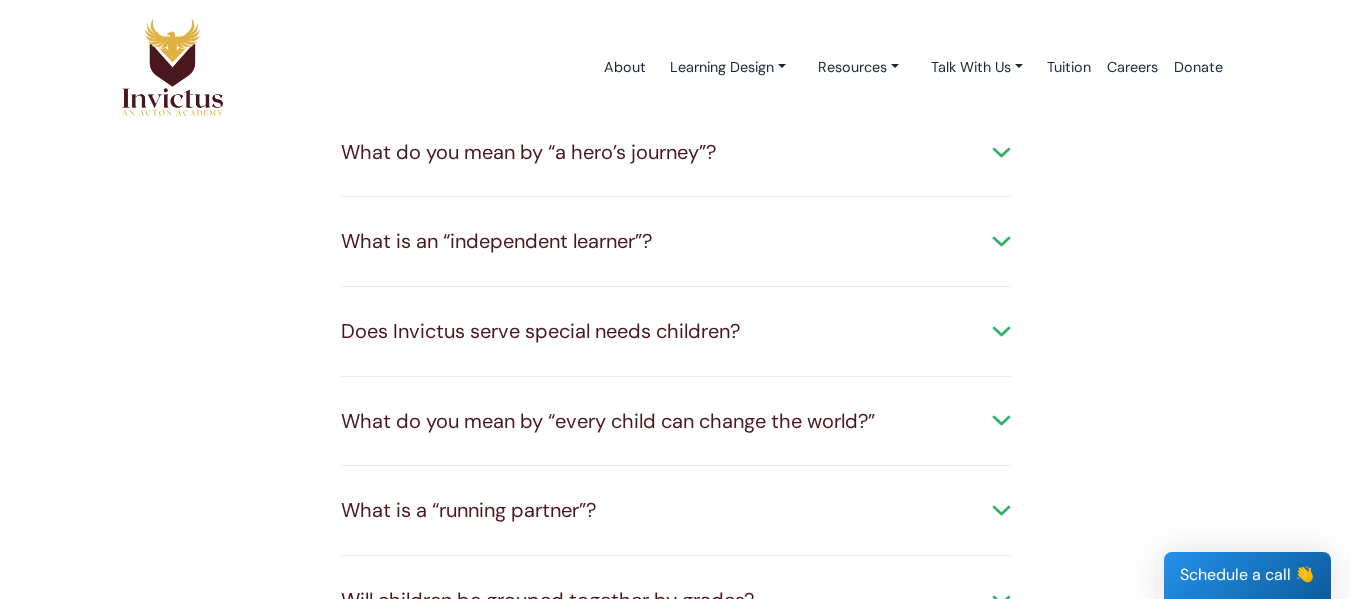 click on "What do you mean by “a hero’s journey”?" at bounding box center [676, 152] 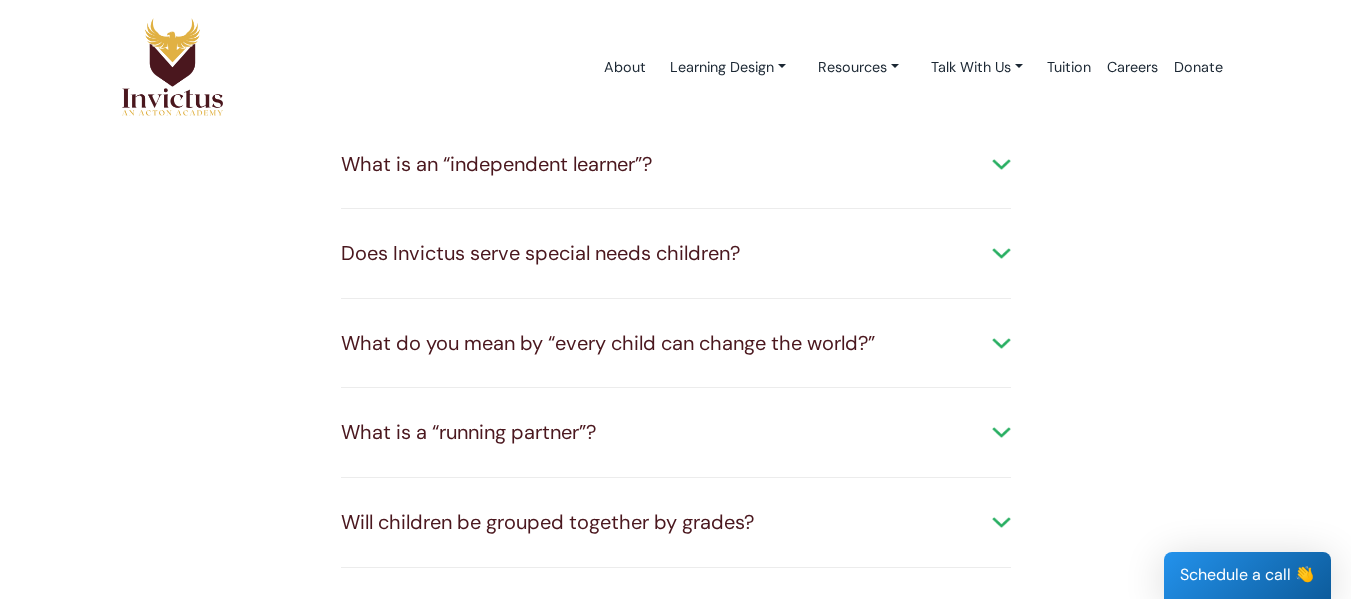 scroll, scrollTop: 1200, scrollLeft: 0, axis: vertical 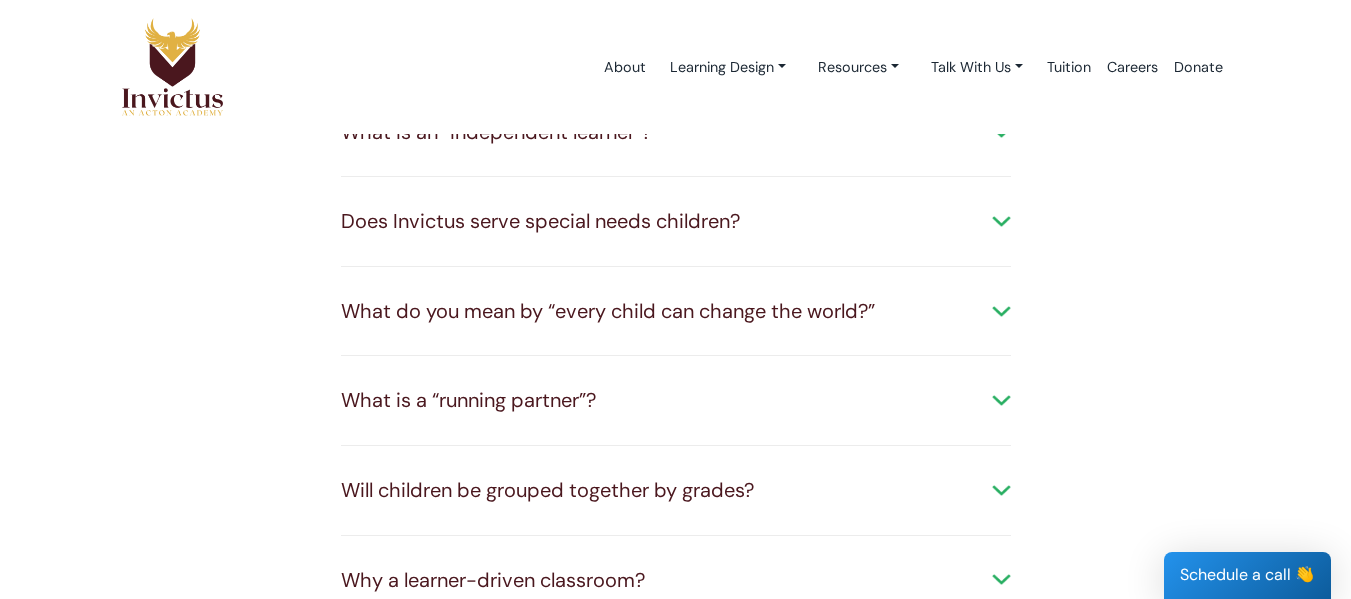click on "Does Invictus serve special needs children?
We are not trained to serve children with serious learning disabilities but have been able to serve young
heroes with dyslexia if they receive special training and believe that many minor learning disabilities are
commonly misdiagnosed." at bounding box center (676, 222) 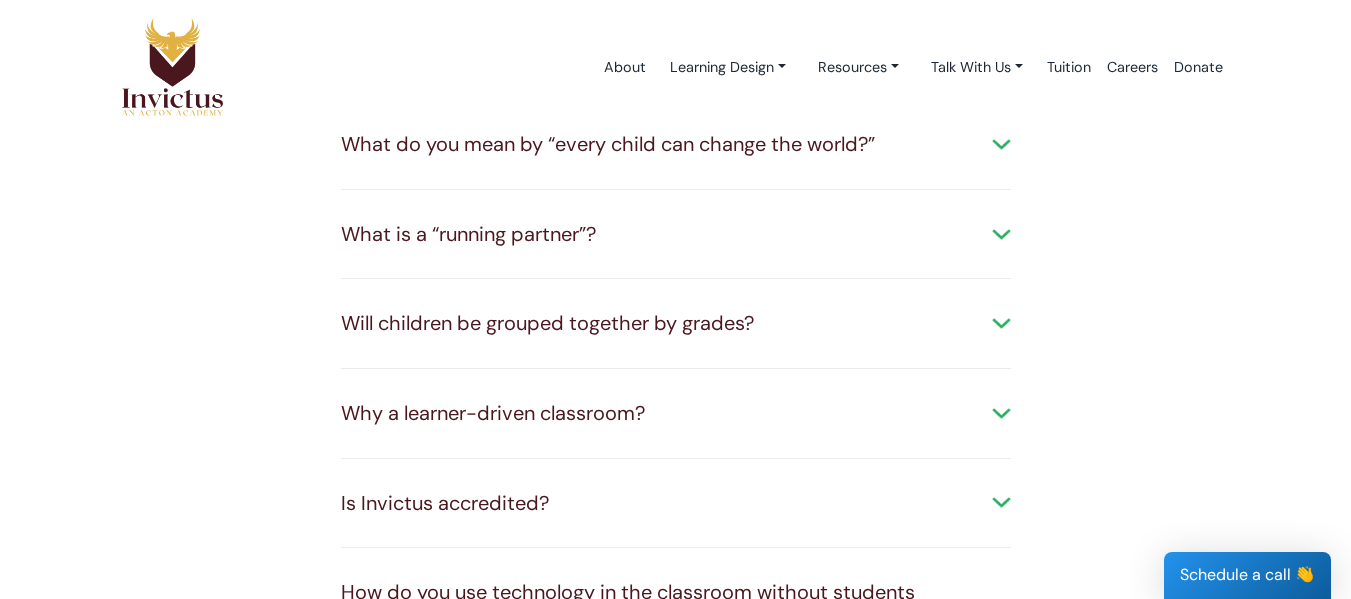 scroll, scrollTop: 1500, scrollLeft: 0, axis: vertical 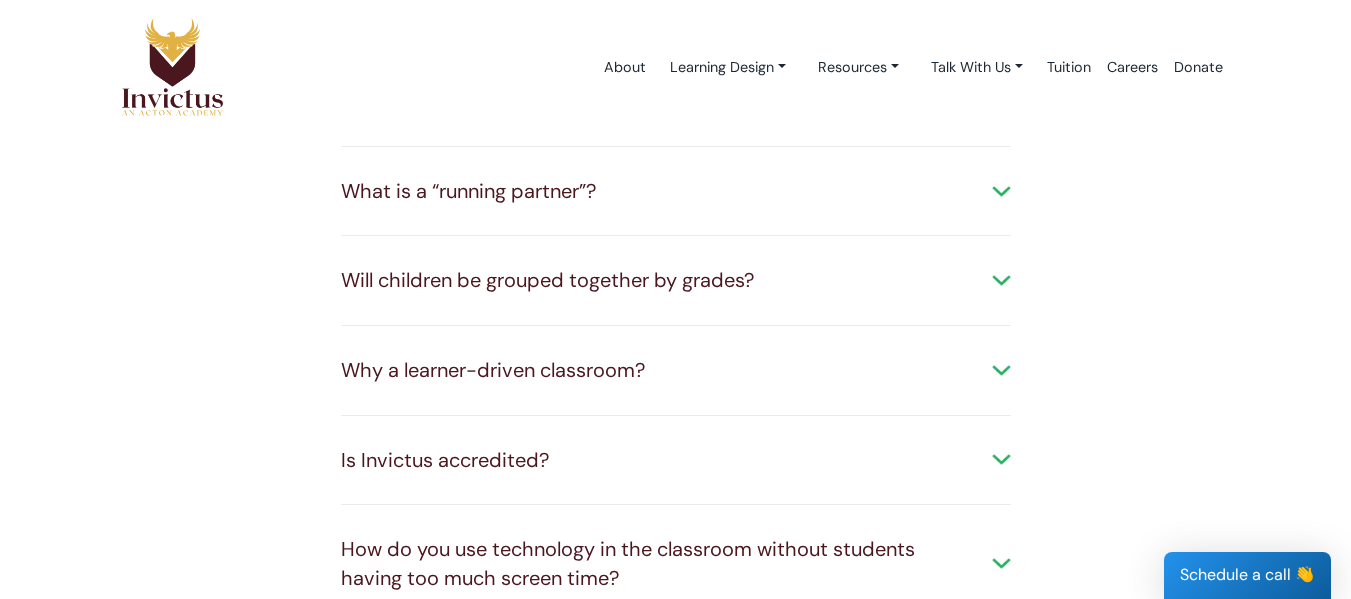 click on "How is Invictus affiliated with Acton Academy?
Invictus is part of the network of over 200 Acton Academies around the world. We follow the
Learning Design (curriculum) and learning model that our owners helped create at the original Acton Academy
campus.
What grades do you offer?
Invictus currently offers two studios: Spark (ages 3.5-6) and Discovery School (ages 7-11).
We plan to add Middle School and High School studios in the future.
Where is your school located?
Our new location is where Leander meets Liberty Hill and Georgetown at 10000 West State Hwy 29, Georgetown. We searched far and wide and finally found a property nestled on 2.5 acres.
How long is Invictus in session each year and what is the school calendar?" at bounding box center [676, -174] 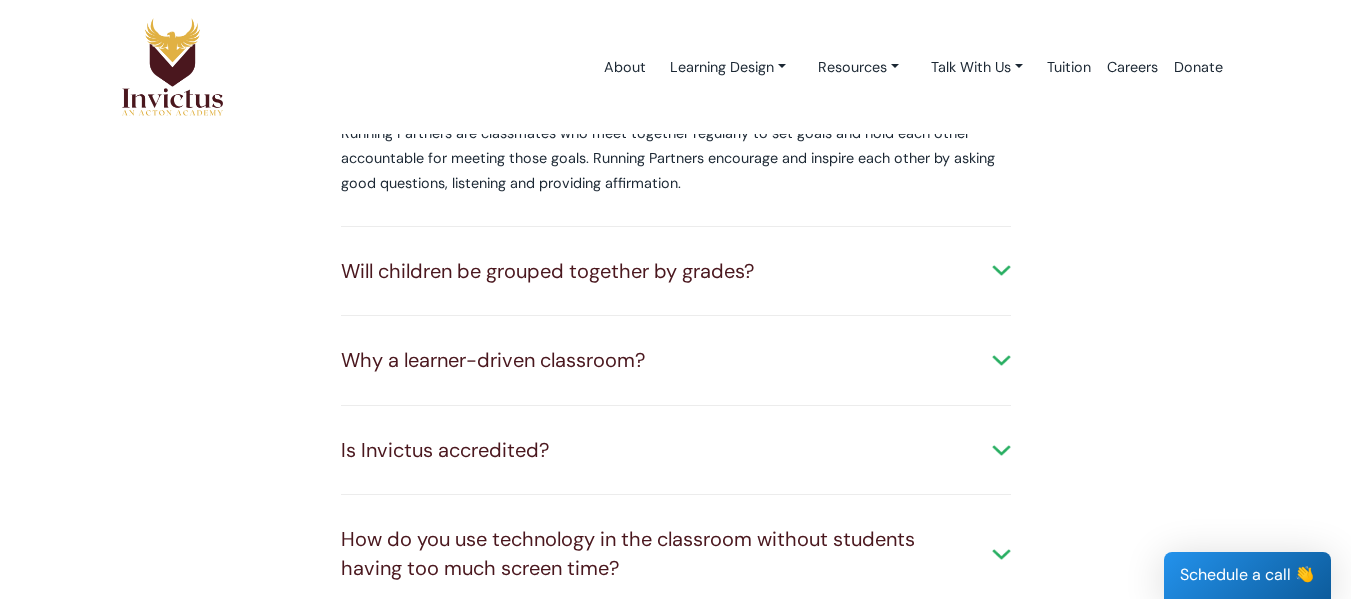 scroll, scrollTop: 1700, scrollLeft: 0, axis: vertical 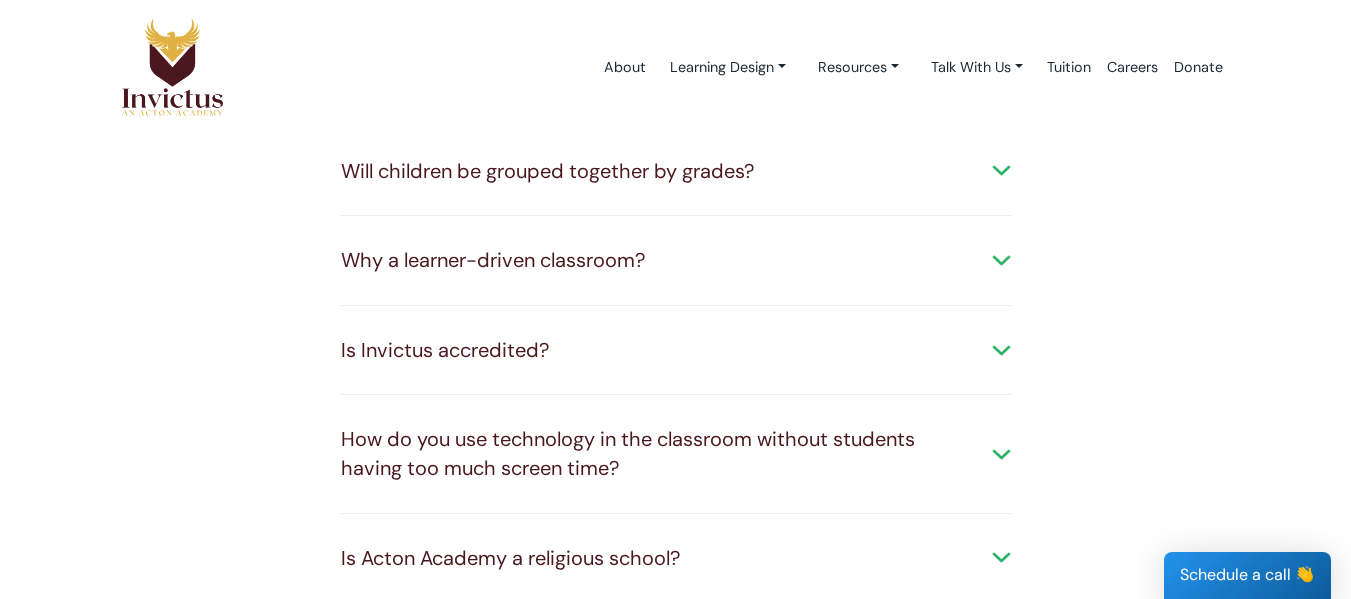 click on "Will children be grouped together by grades?" at bounding box center (676, 171) 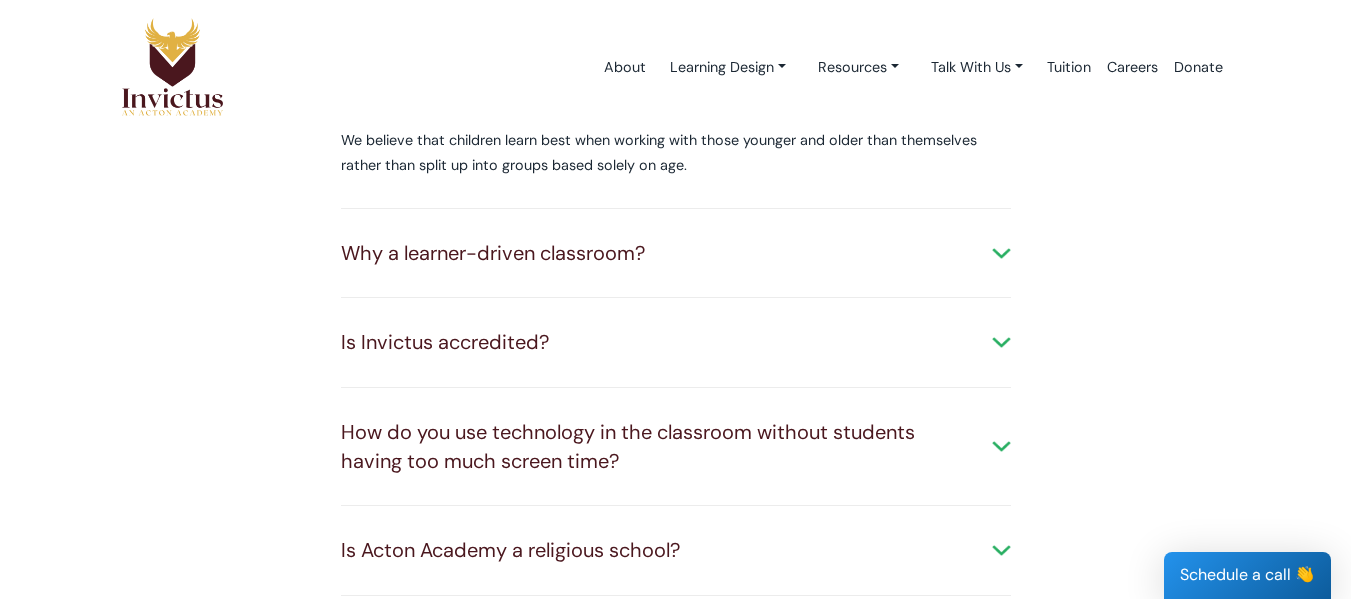 scroll, scrollTop: 1800, scrollLeft: 0, axis: vertical 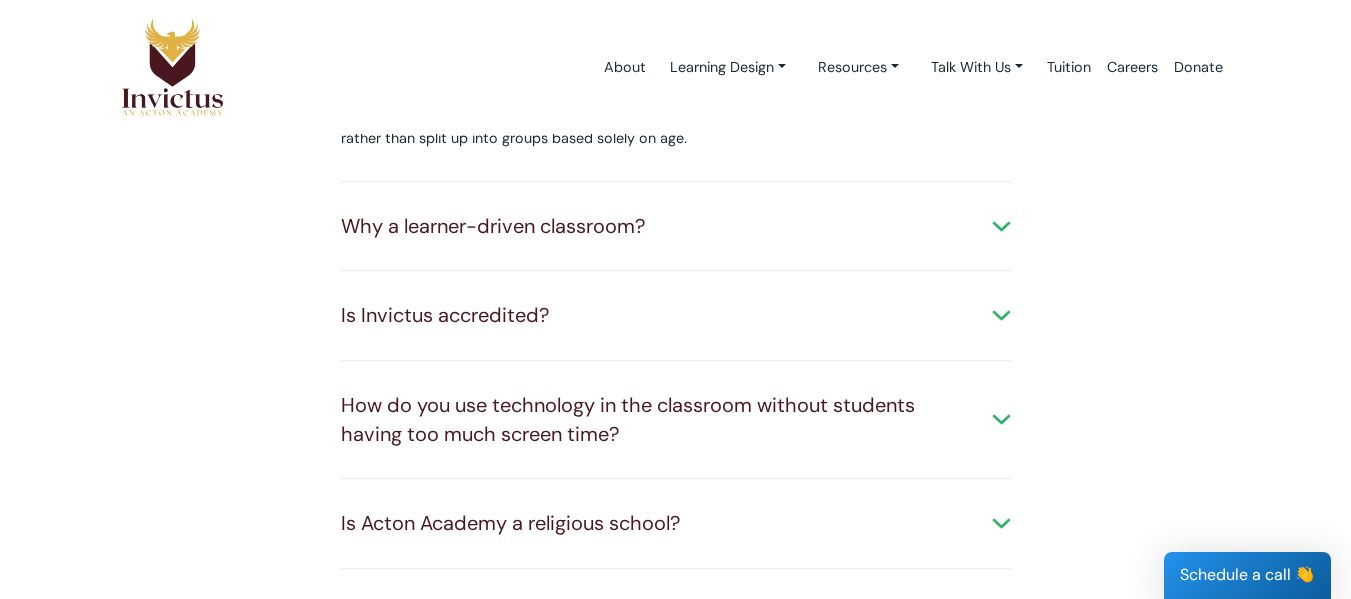 click on "How is Invictus affiliated with Acton Academy?
Invictus is part of the network of over 200 Acton Academies around the world. We follow the
Learning Design (curriculum) and learning model that our owners helped create at the original Acton Academy
campus.
What grades do you offer?
Invictus currently offers two studios: Spark (ages 3.5-6) and Discovery School (ages 7-11).
We plan to add Middle School and High School studios in the future.
Where is your school located?
Our new location is where Leander meets Liberty Hill and Georgetown at 10000 West State Hwy 29, Georgetown. We searched far and wide and finally found a property nestled on 2.5 acres.
How long is Invictus in session each year and what is the school calendar?" at bounding box center [676, -397] 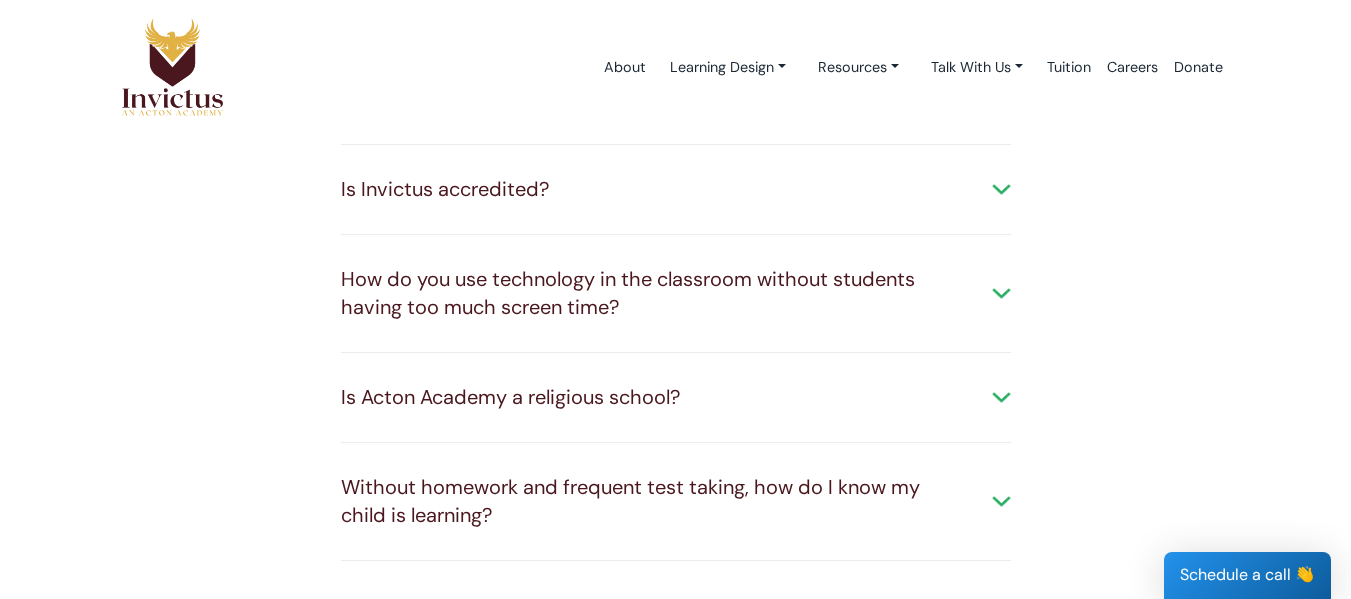 scroll, scrollTop: 2100, scrollLeft: 0, axis: vertical 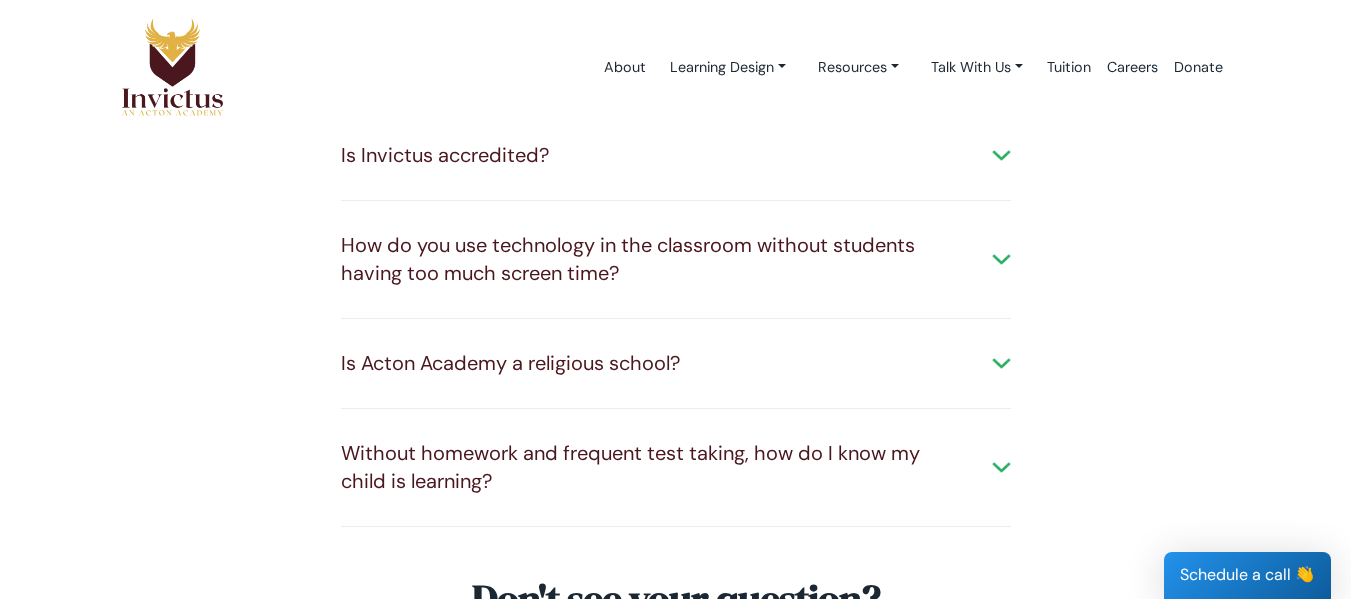 click on "Is Invictus accredited?" at bounding box center [676, 155] 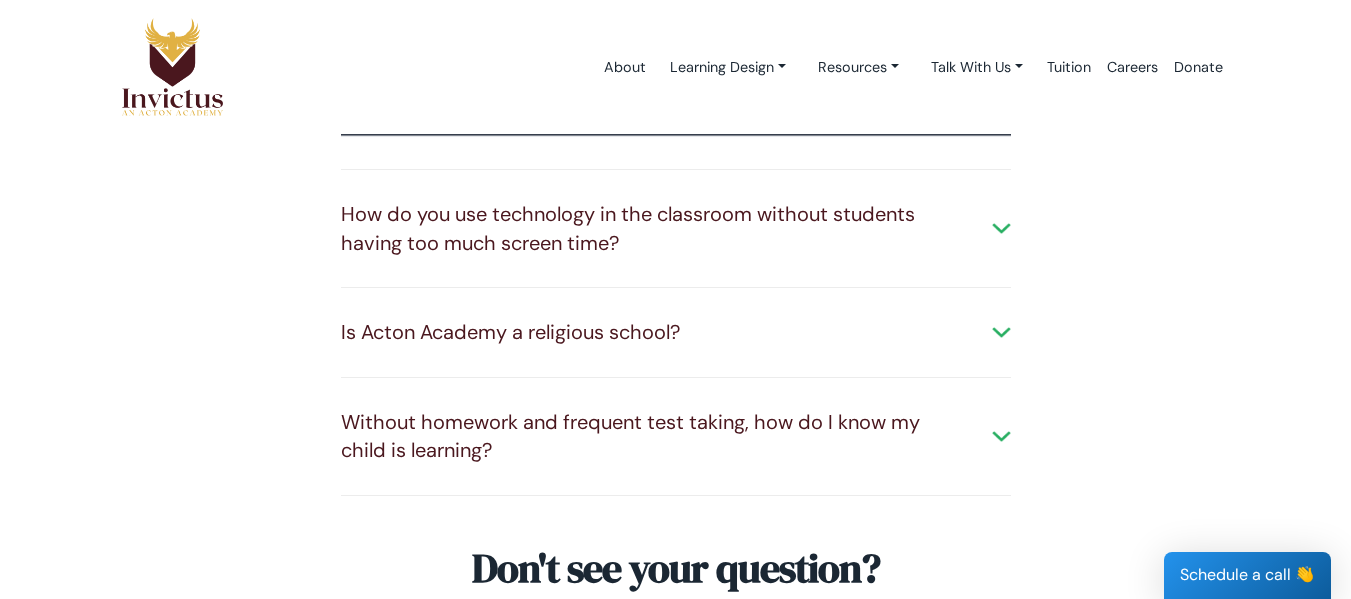 scroll, scrollTop: 2700, scrollLeft: 0, axis: vertical 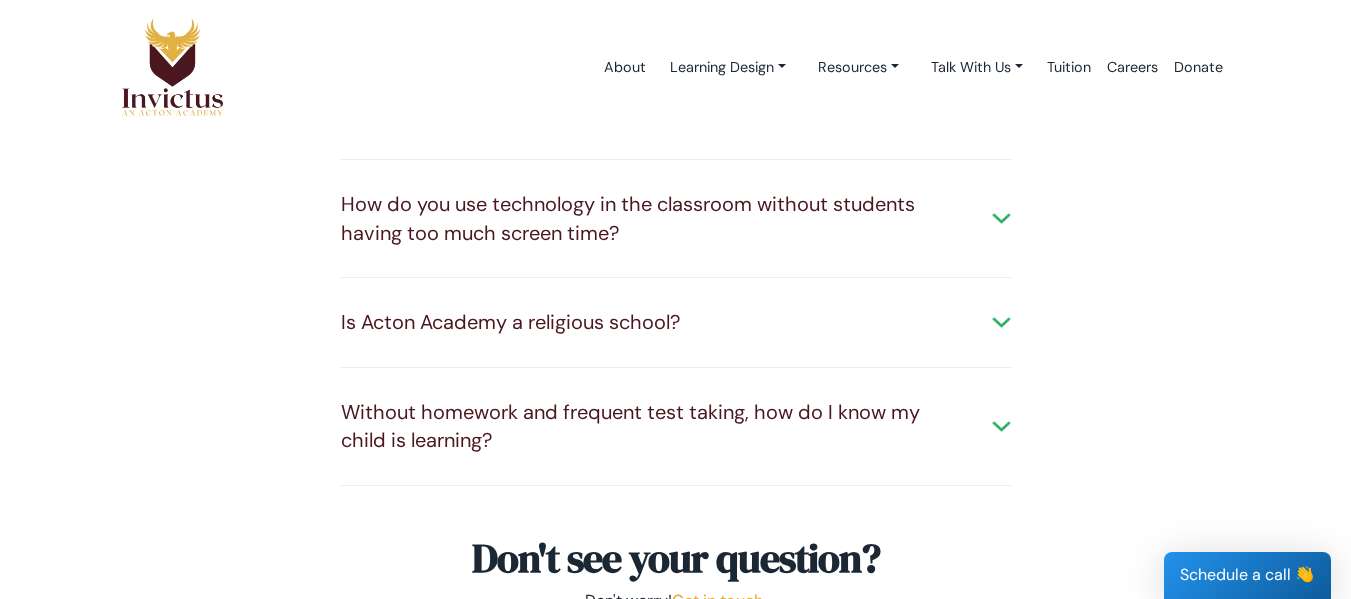 click on "How do you use technology in the classroom without students having too much screen time?" at bounding box center [676, 218] 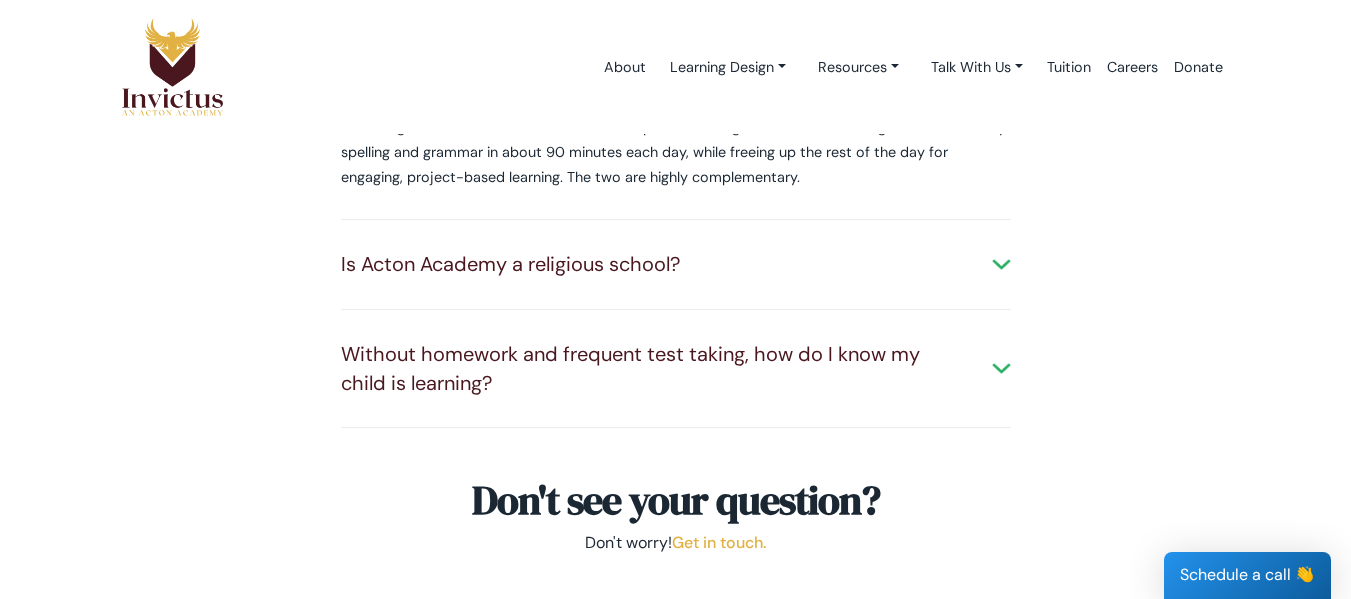 scroll, scrollTop: 2900, scrollLeft: 0, axis: vertical 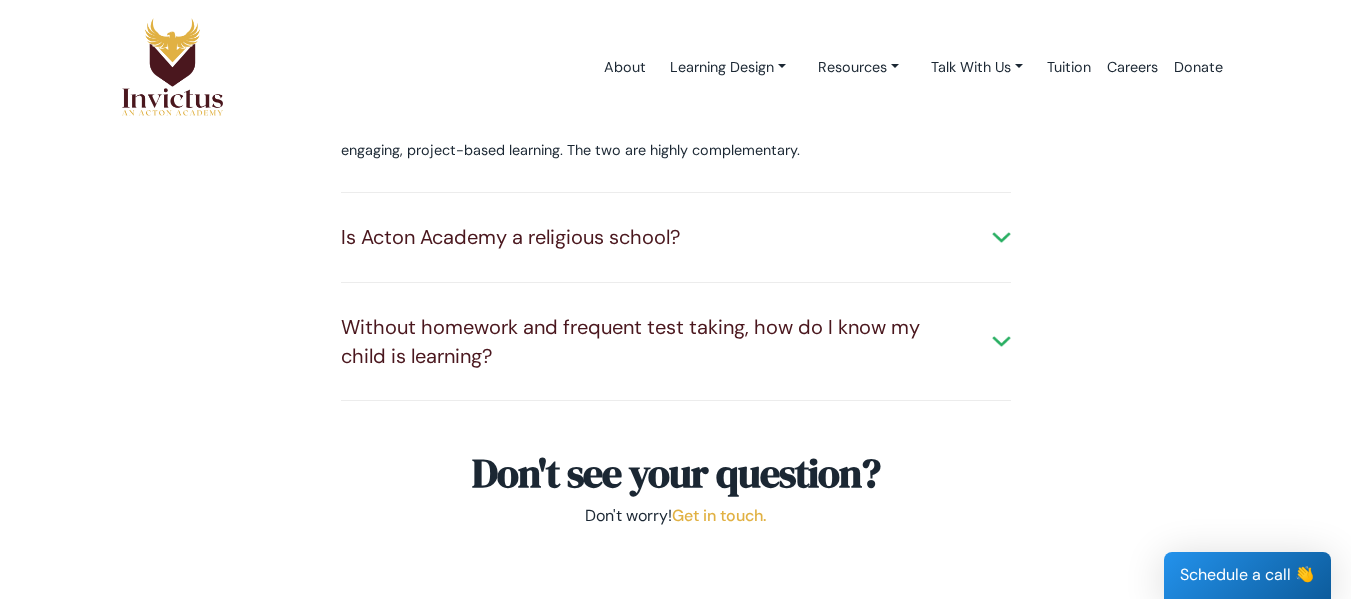 click on "Is Acton Academy a religious school?" at bounding box center (676, 237) 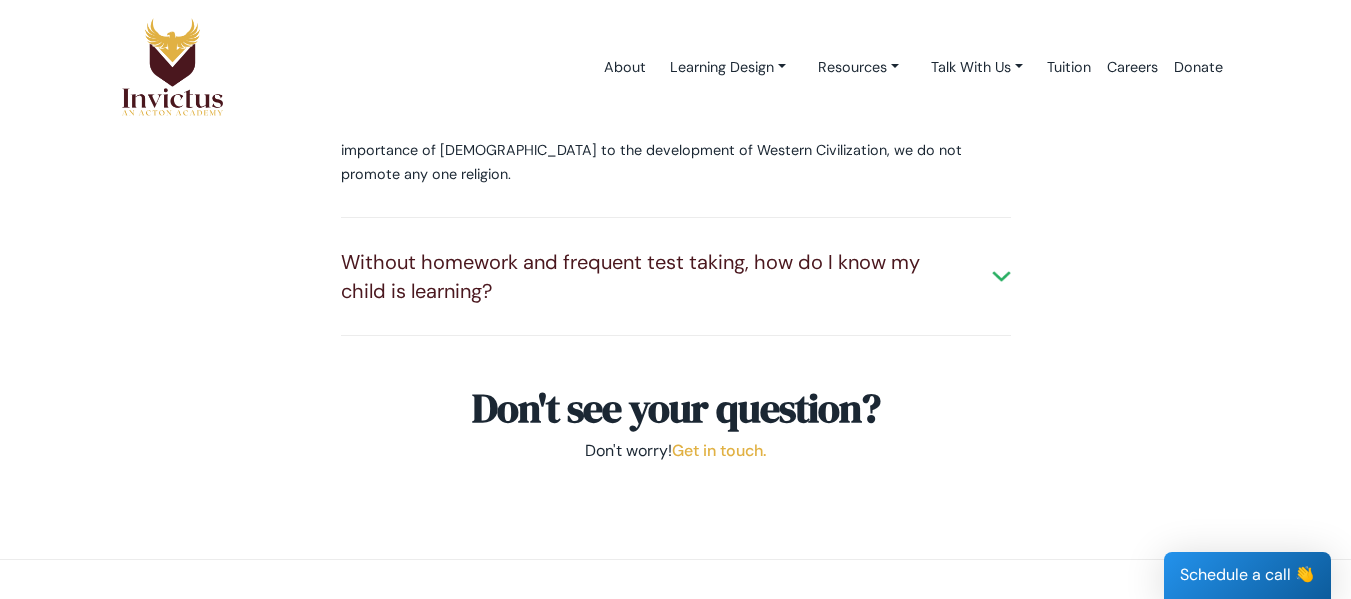 scroll, scrollTop: 3100, scrollLeft: 0, axis: vertical 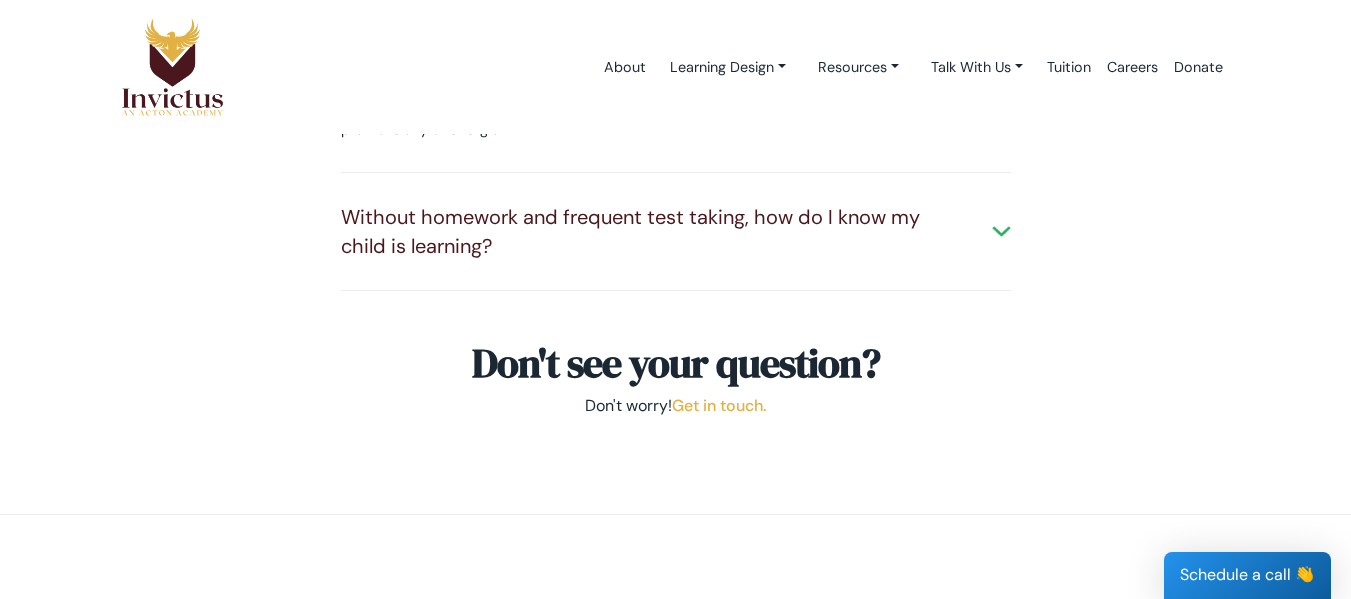 click on "Without homework and frequent test taking, how do I know my child is learning?" at bounding box center [676, 231] 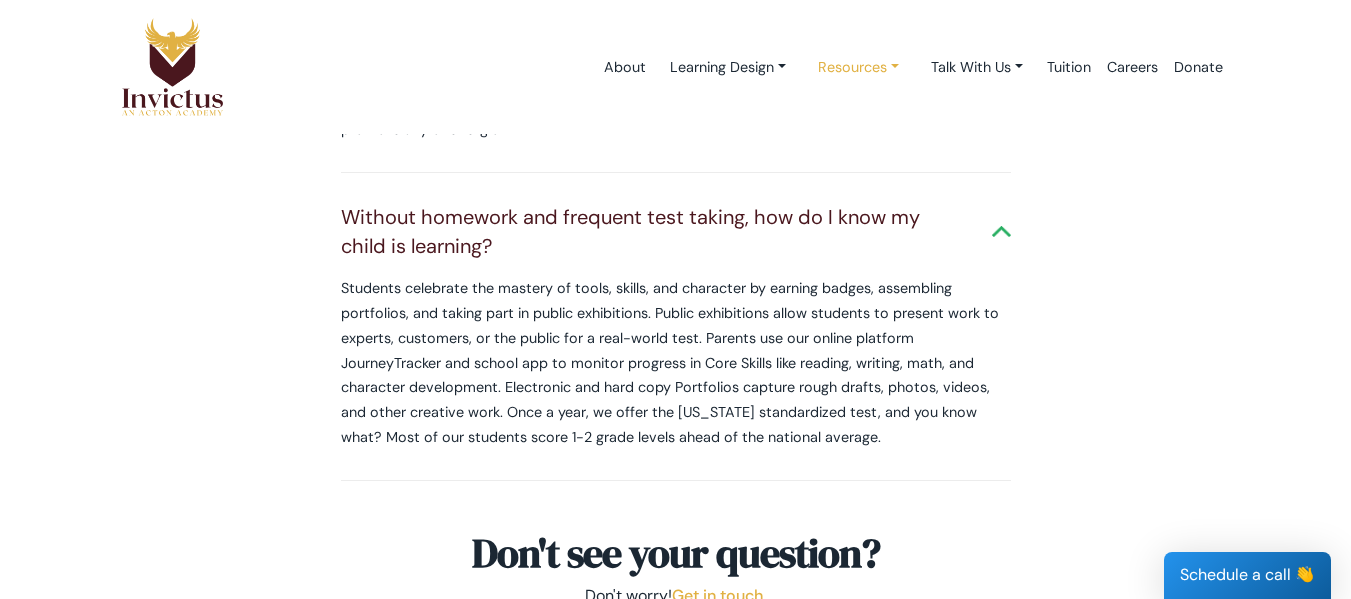 click on "Resources" at bounding box center (728, 67) 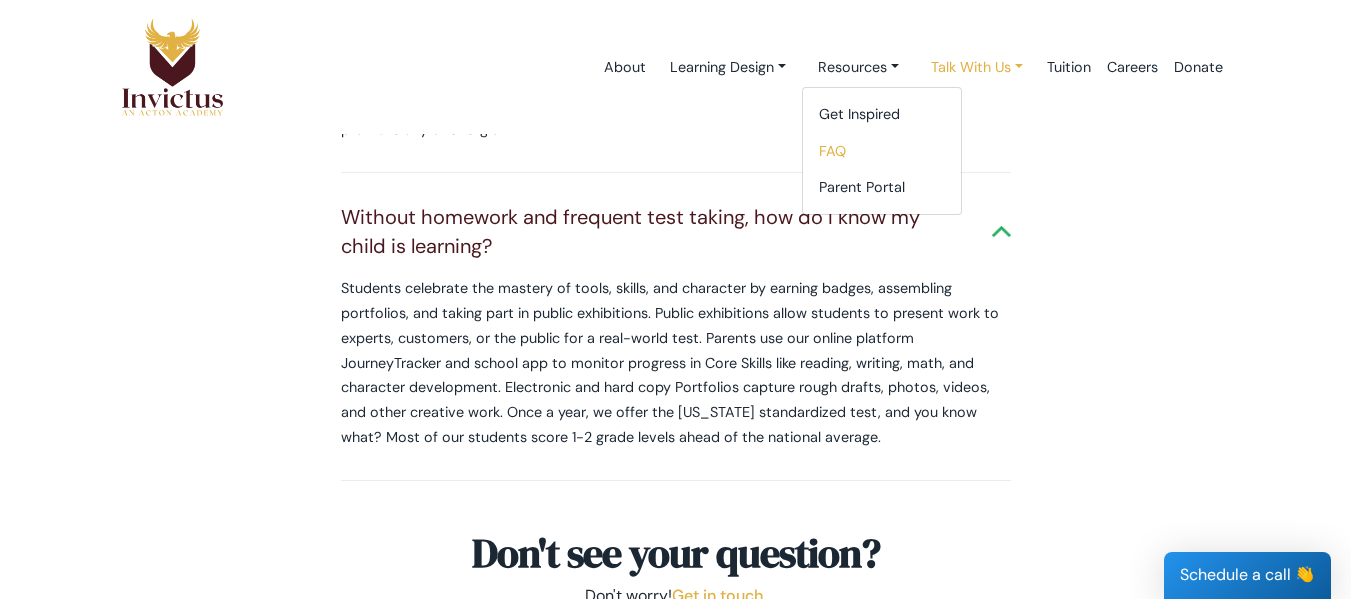 click on "Talk With Us" at bounding box center (728, 67) 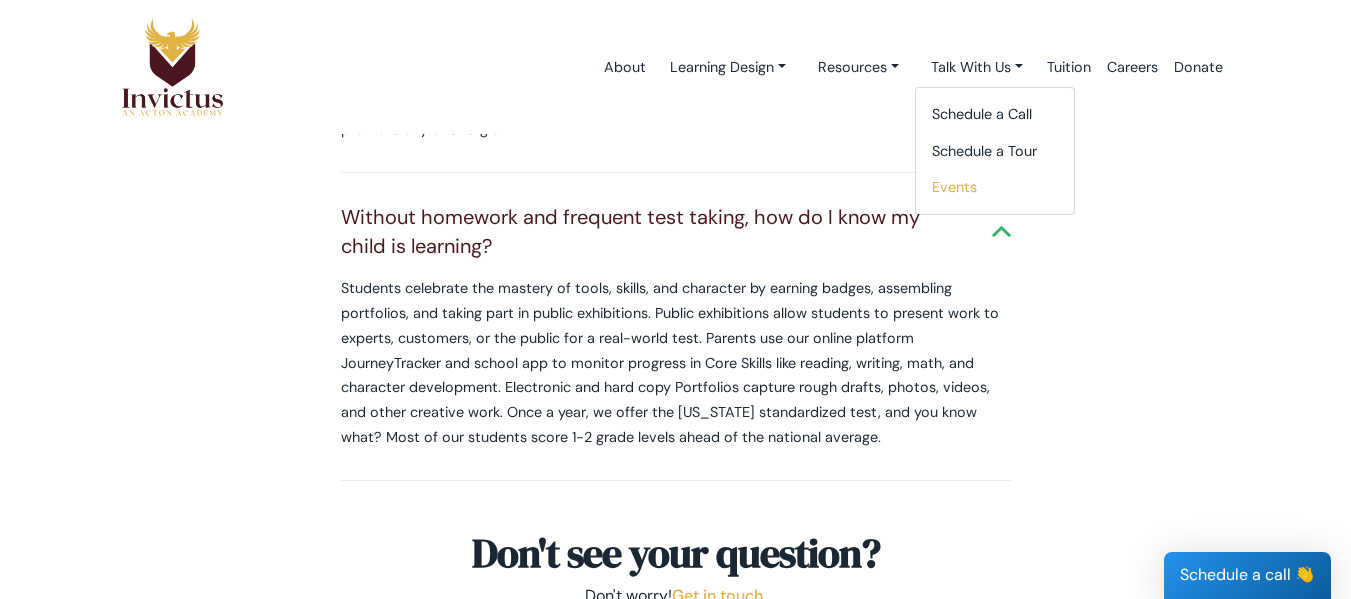 click on "Events" at bounding box center [995, 187] 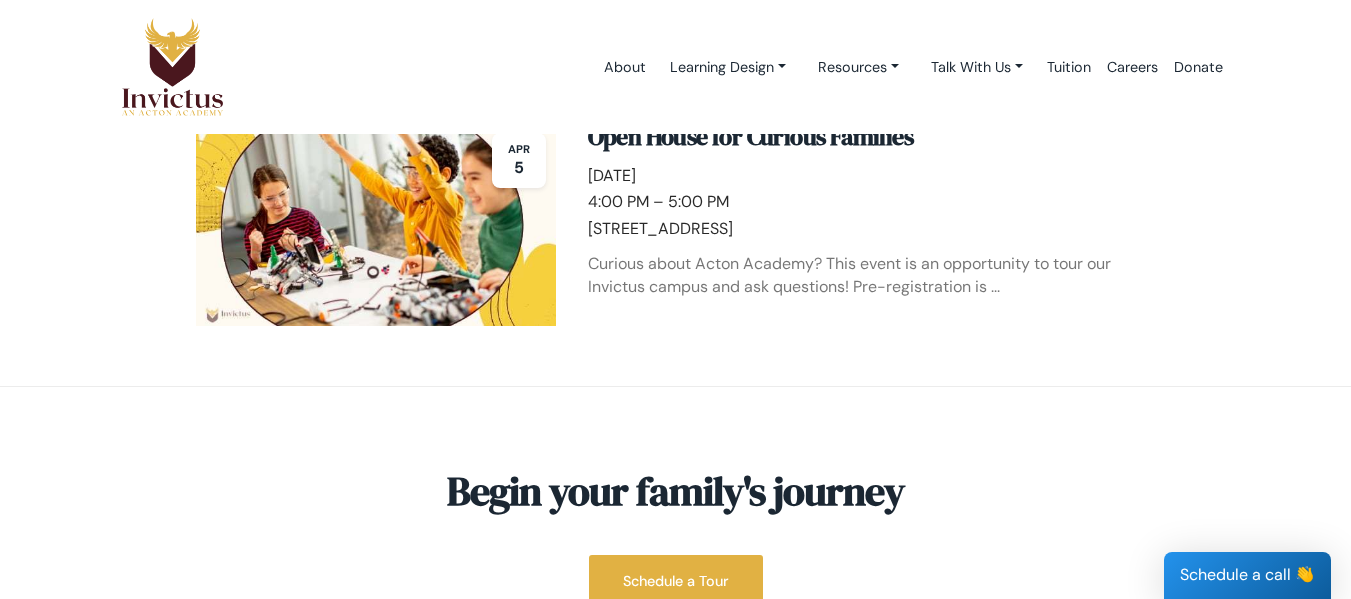 scroll, scrollTop: 300, scrollLeft: 0, axis: vertical 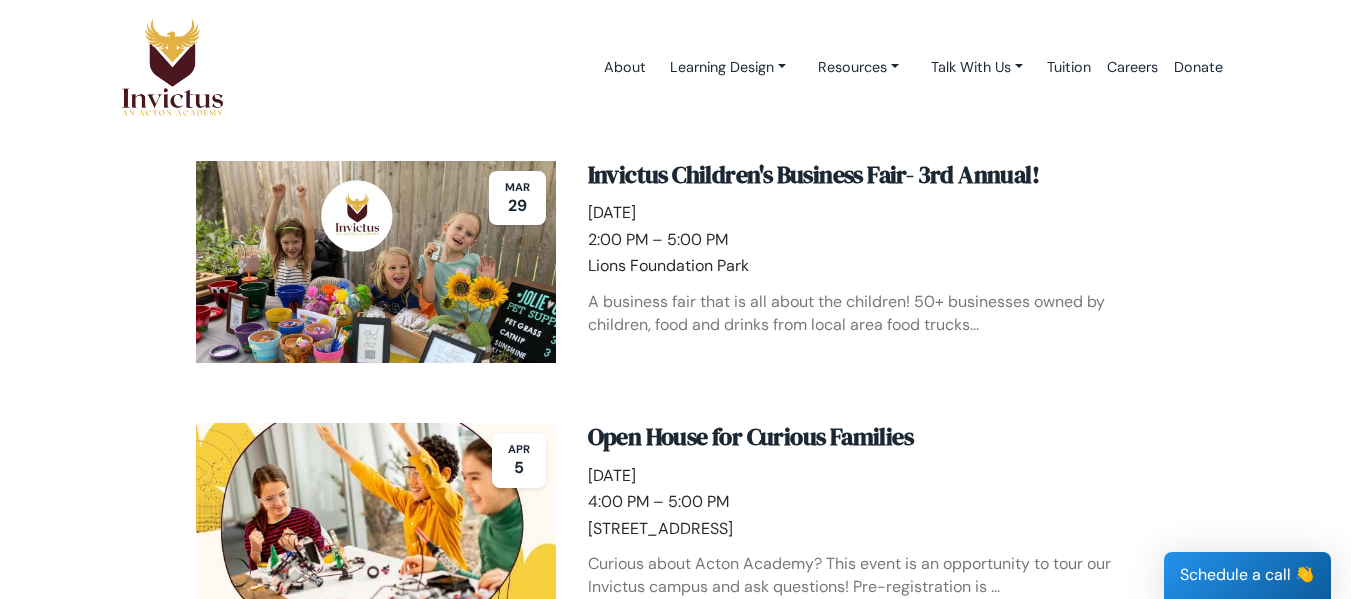 click at bounding box center (676, -1) 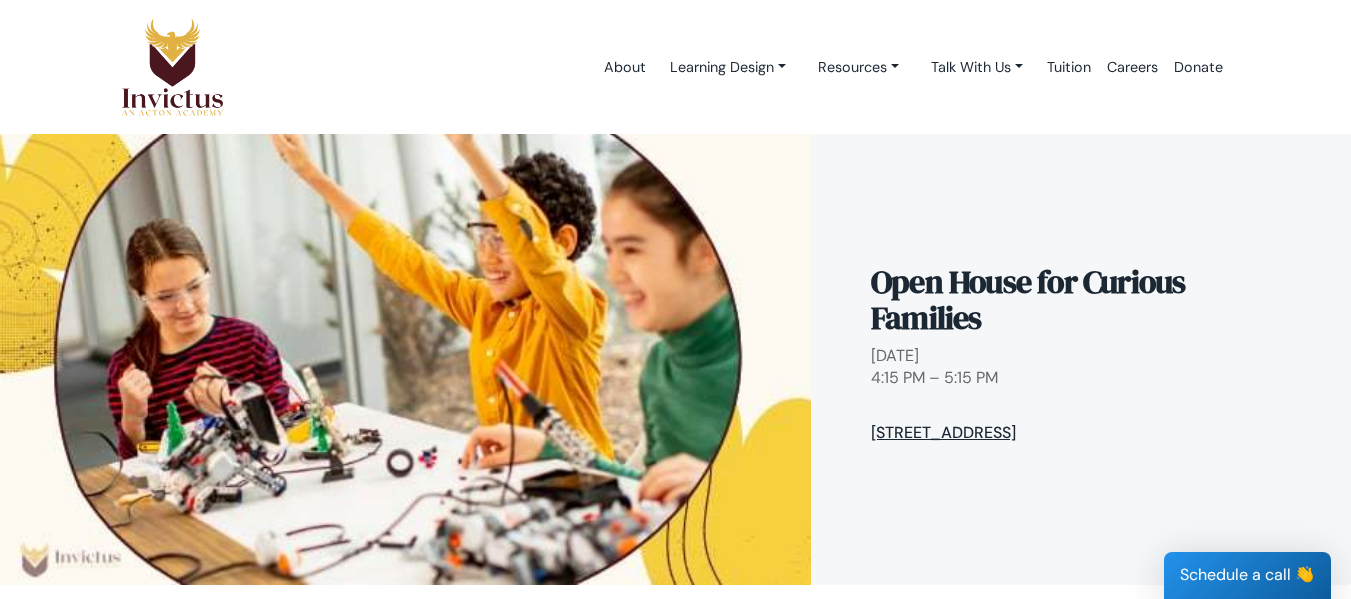 scroll, scrollTop: 0, scrollLeft: 0, axis: both 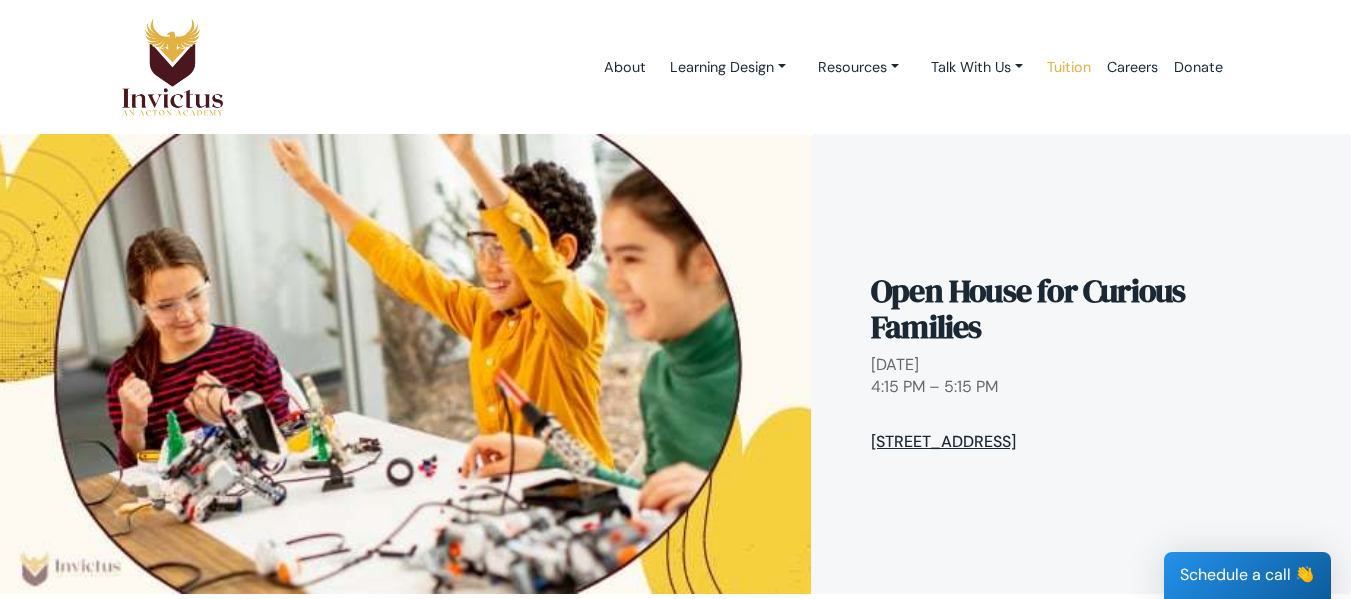drag, startPoint x: 1082, startPoint y: 58, endPoint x: 1091, endPoint y: 80, distance: 23.769728 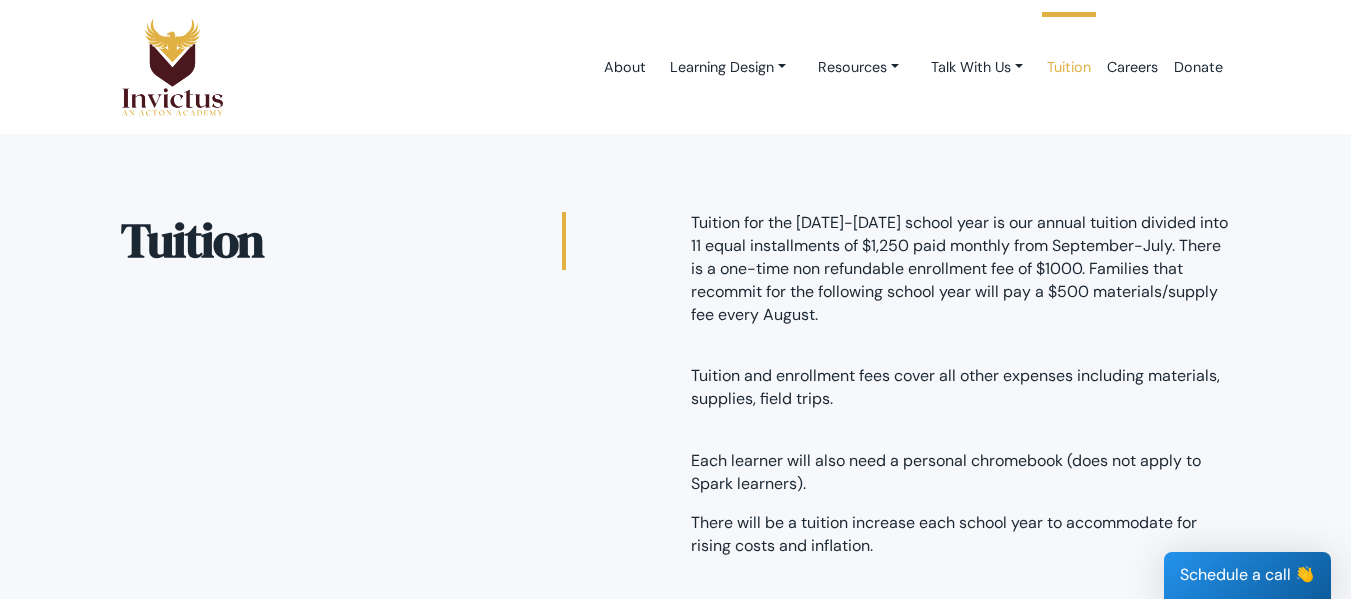 scroll, scrollTop: 0, scrollLeft: 0, axis: both 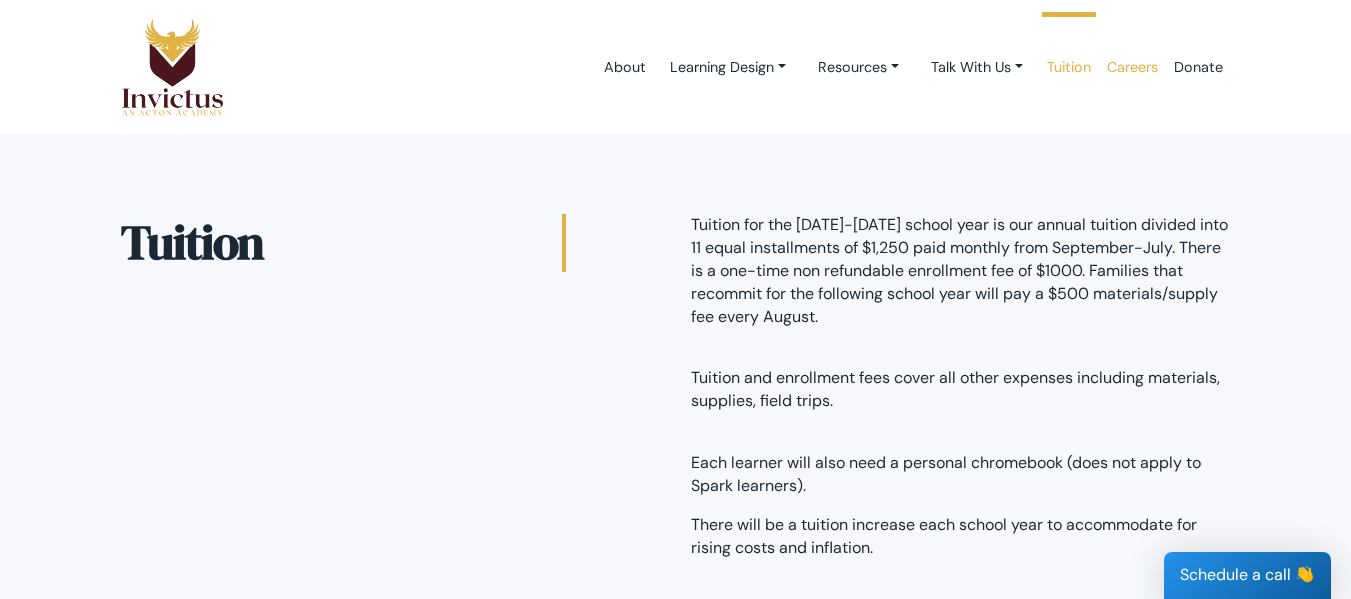 click on "Careers" at bounding box center [1132, 67] 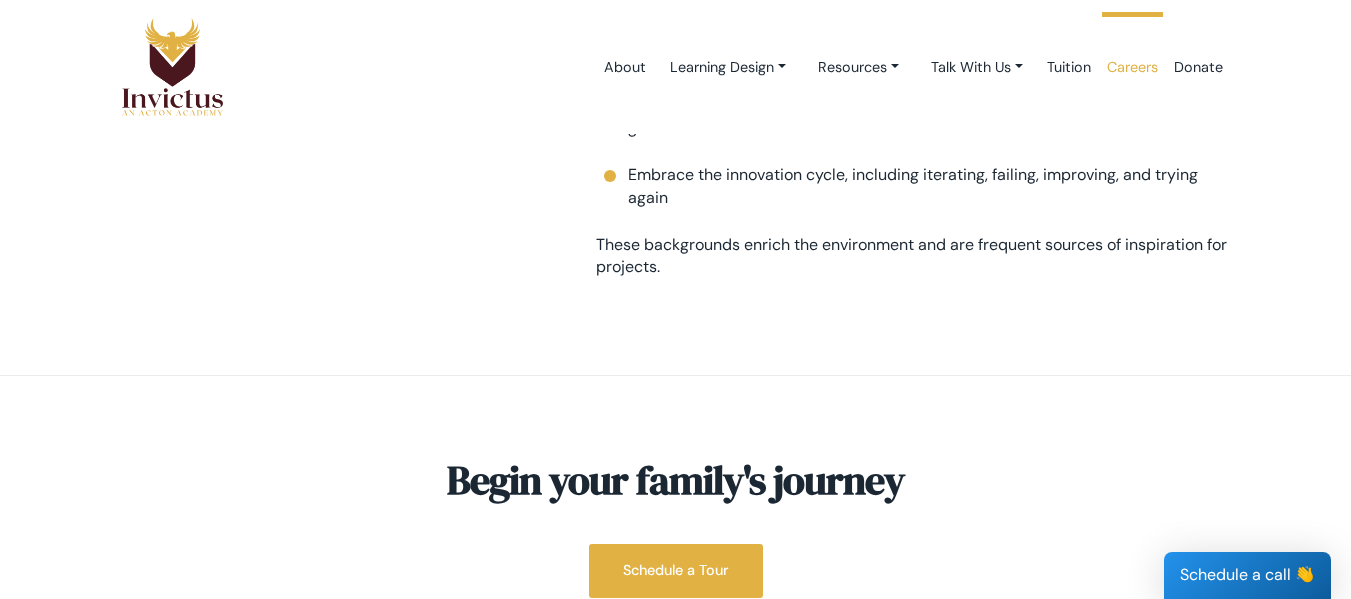 scroll, scrollTop: 2800, scrollLeft: 0, axis: vertical 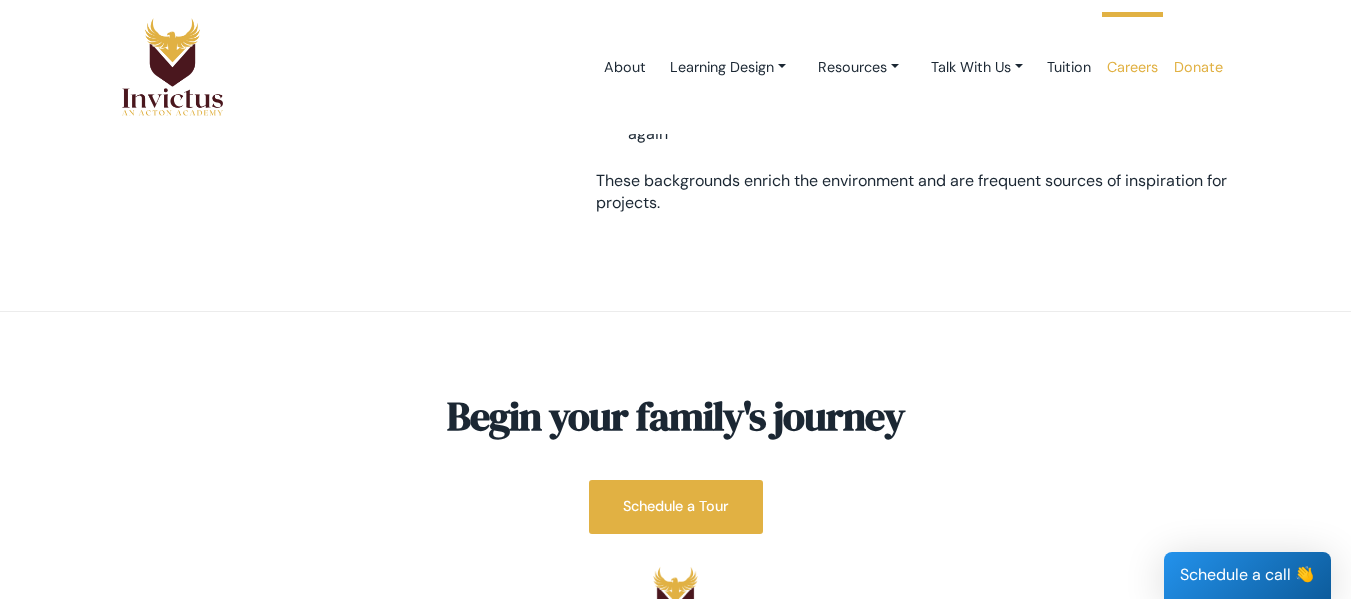 click on "Donate" at bounding box center (1198, 67) 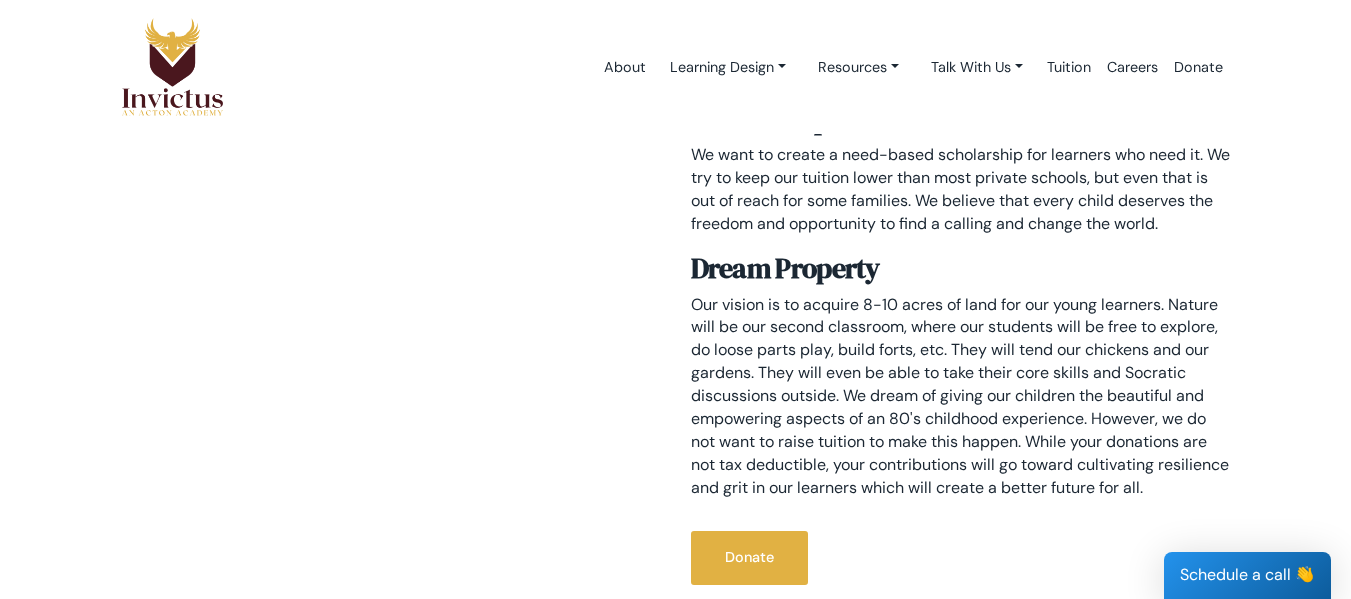 scroll, scrollTop: 700, scrollLeft: 0, axis: vertical 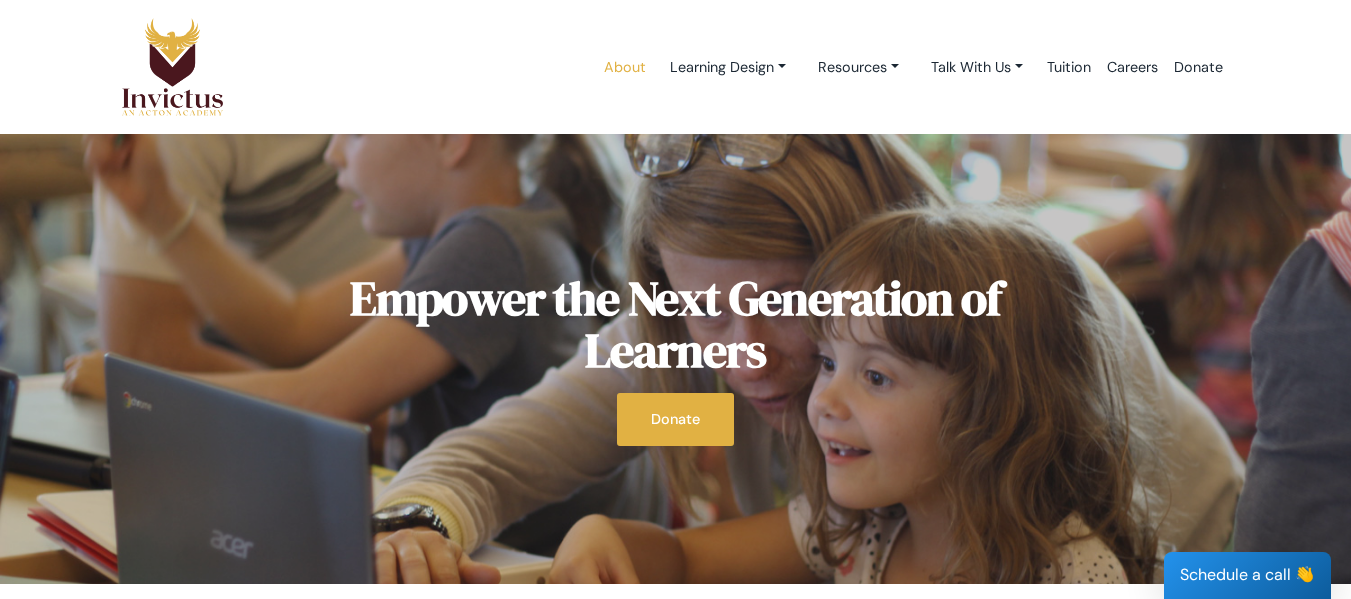 click on "About" at bounding box center (625, 67) 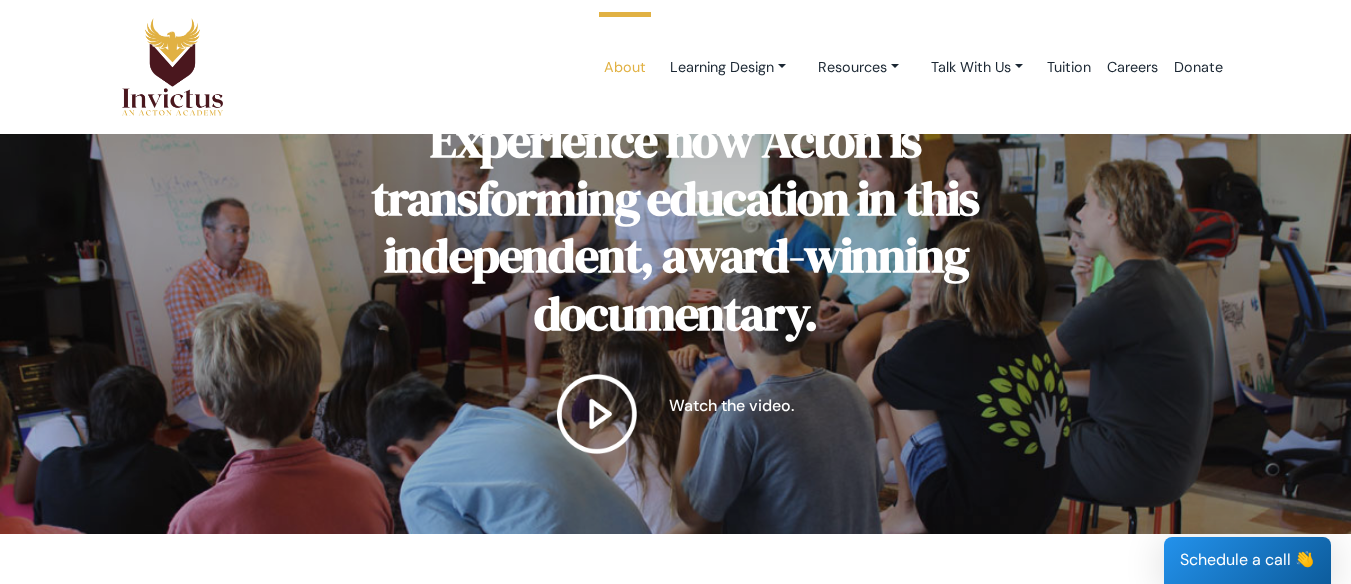 scroll, scrollTop: 100, scrollLeft: 0, axis: vertical 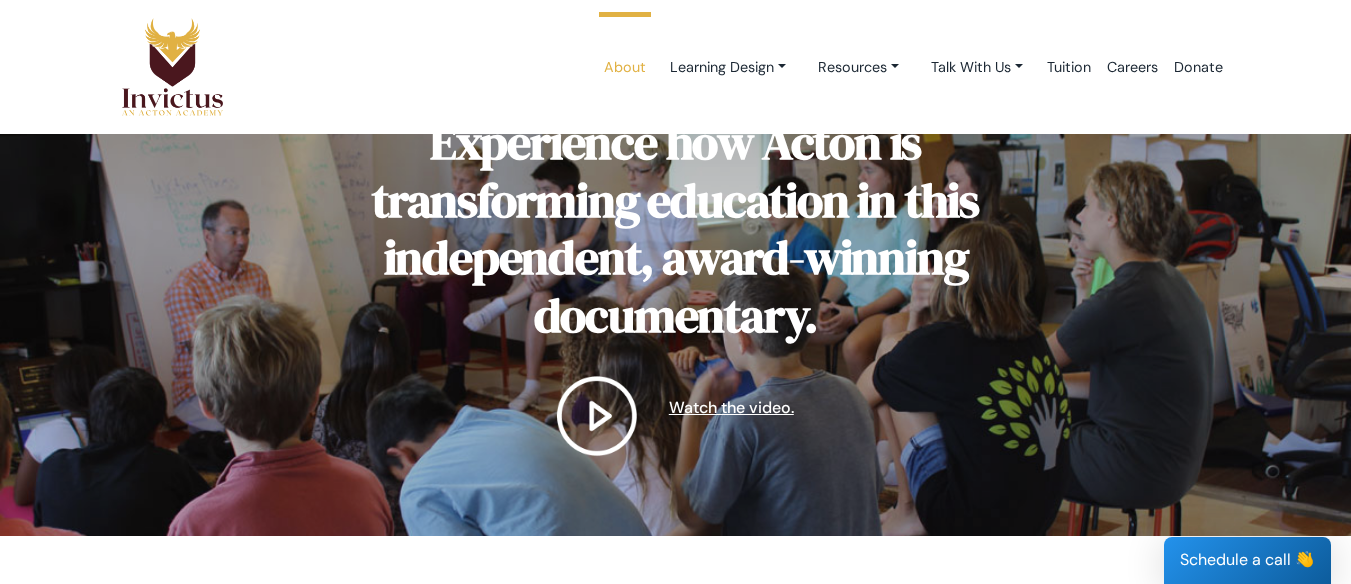 click at bounding box center [597, 416] 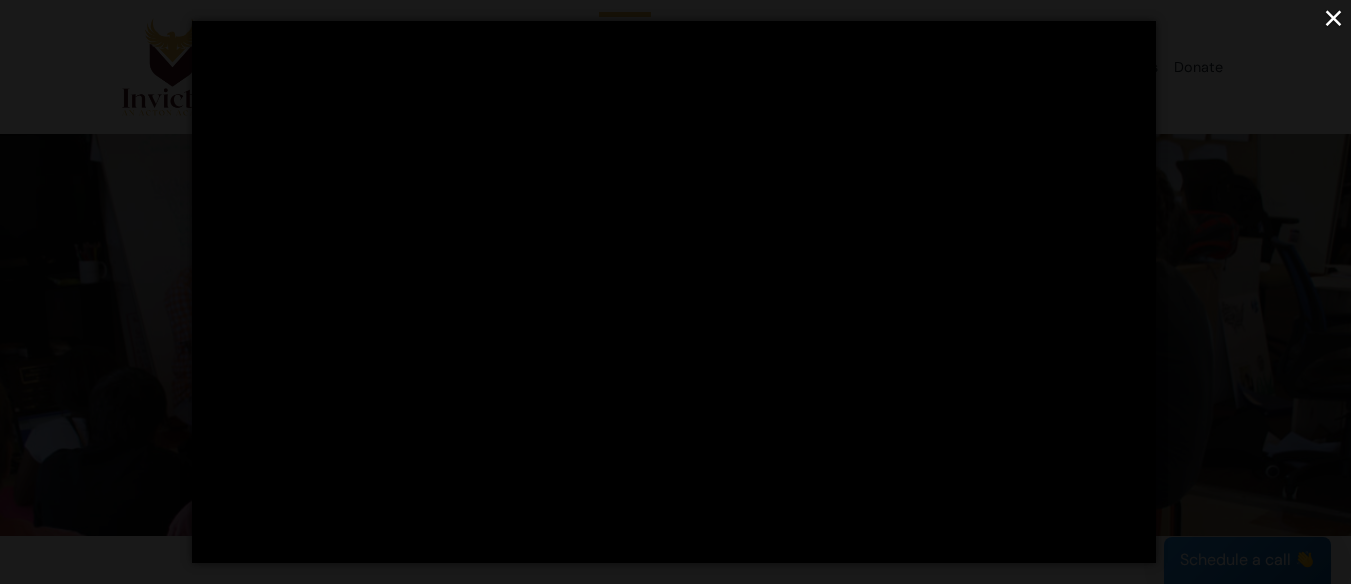 click on "×" at bounding box center [1333, 17] 